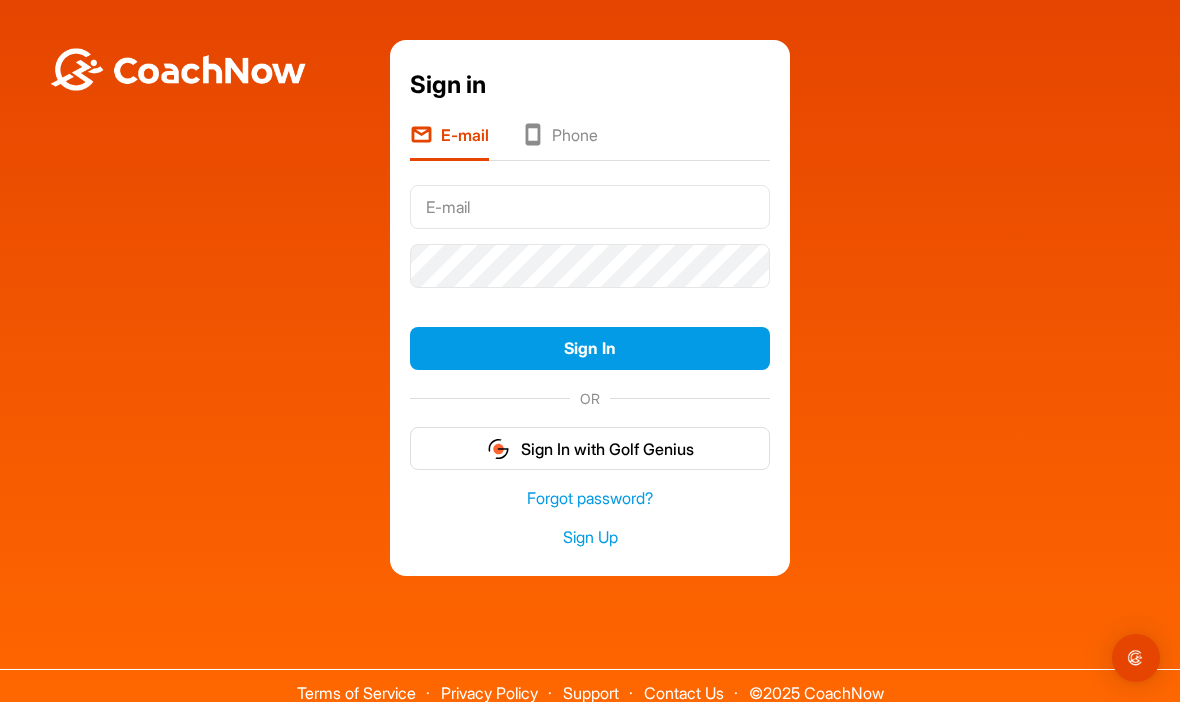 scroll, scrollTop: 0, scrollLeft: 0, axis: both 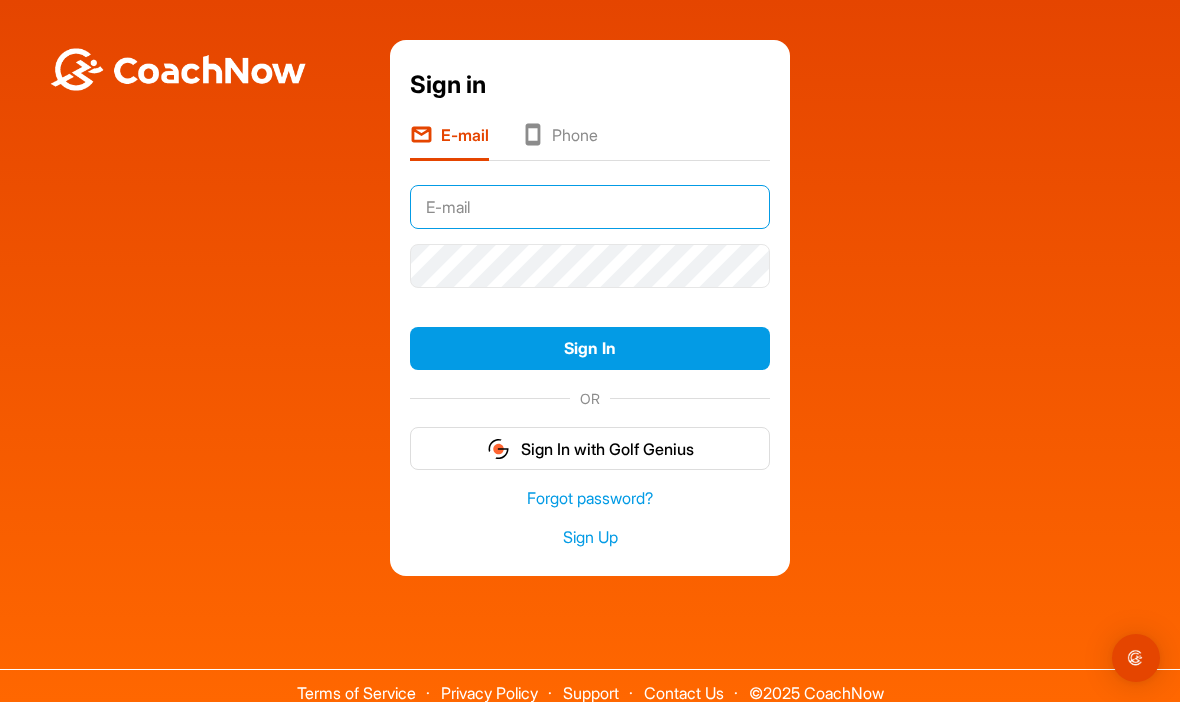 type on "[EMAIL]" 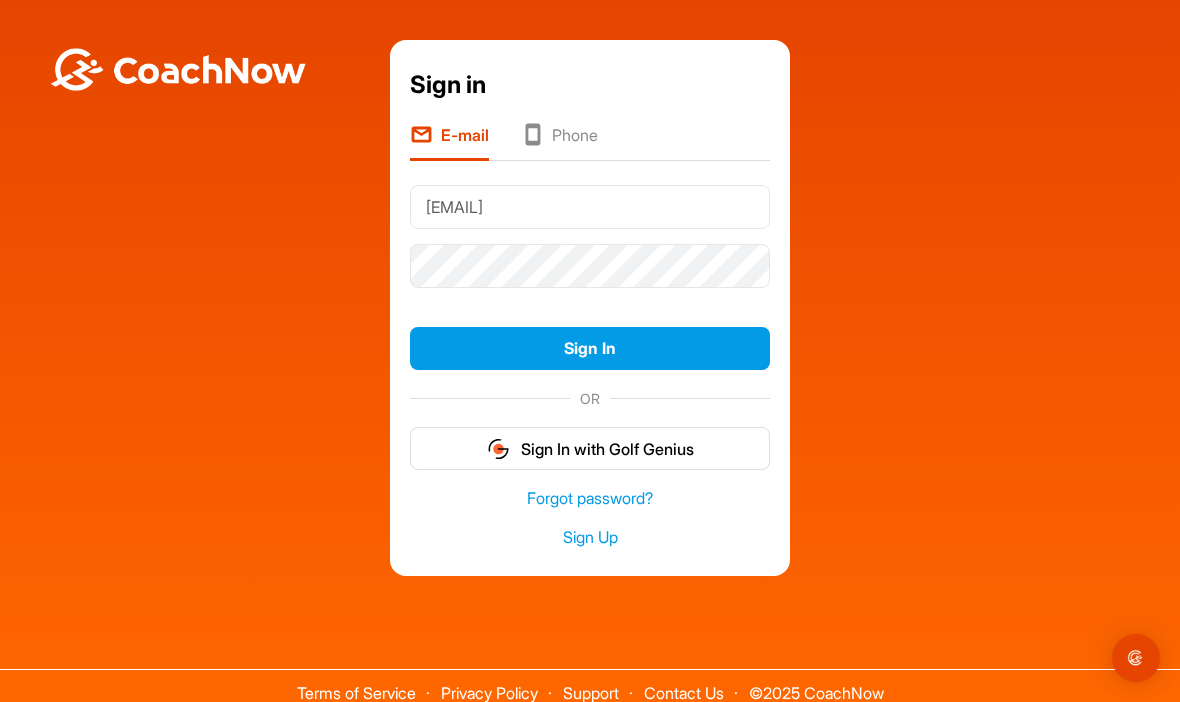 click on "Sign In" at bounding box center (590, 348) 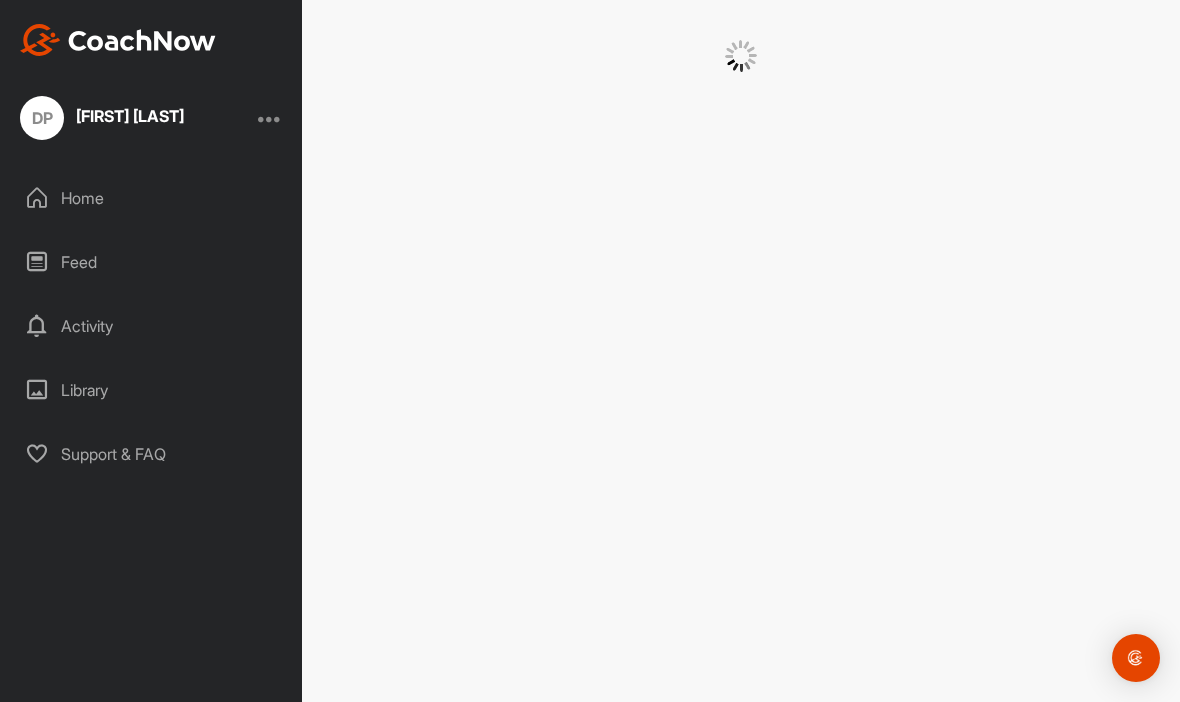 scroll, scrollTop: 0, scrollLeft: 0, axis: both 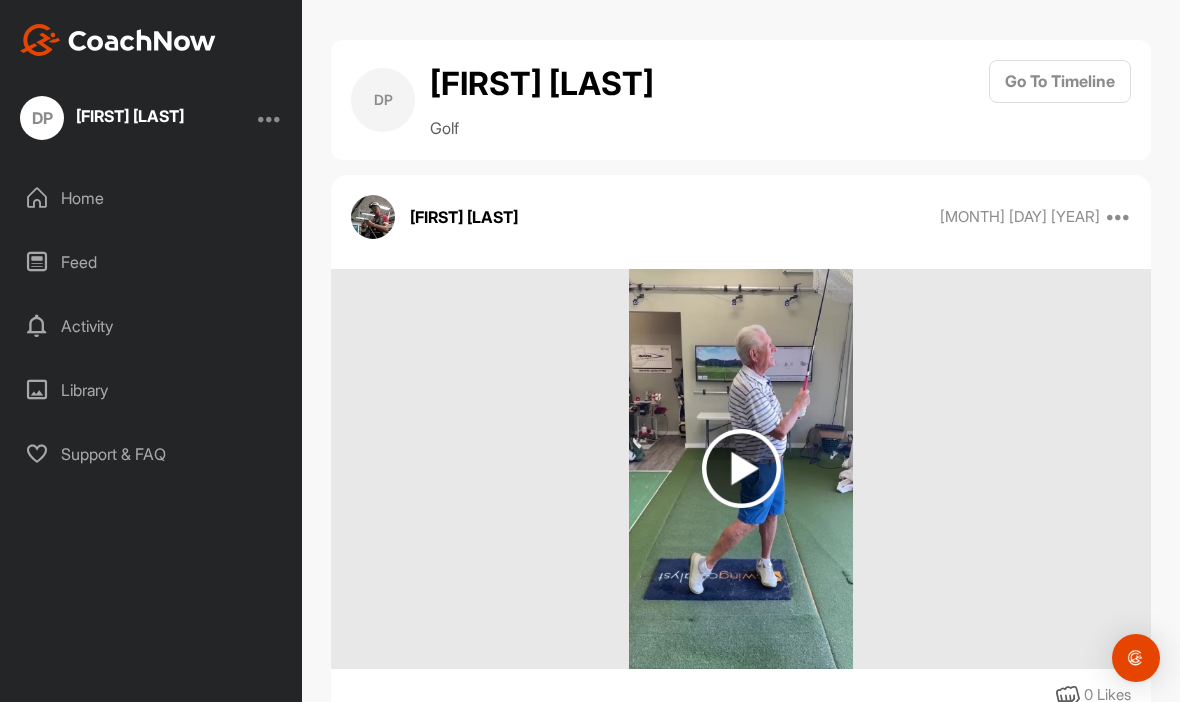 click at bounding box center (741, 468) 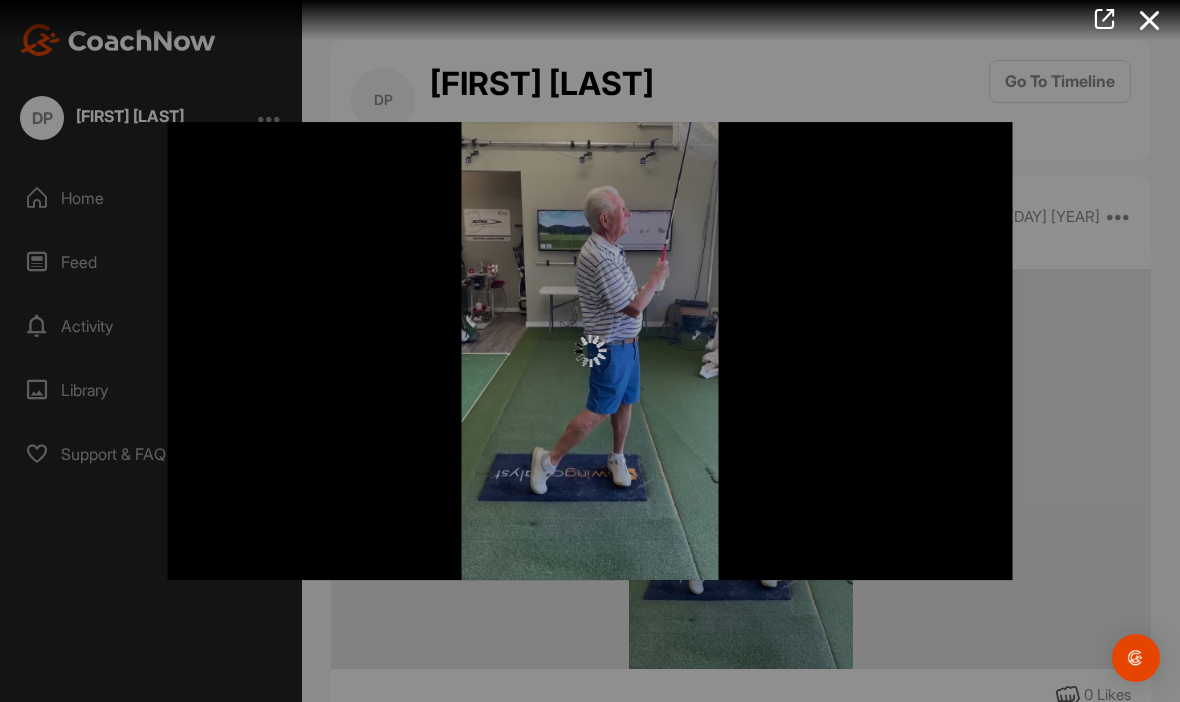 click at bounding box center [590, 351] 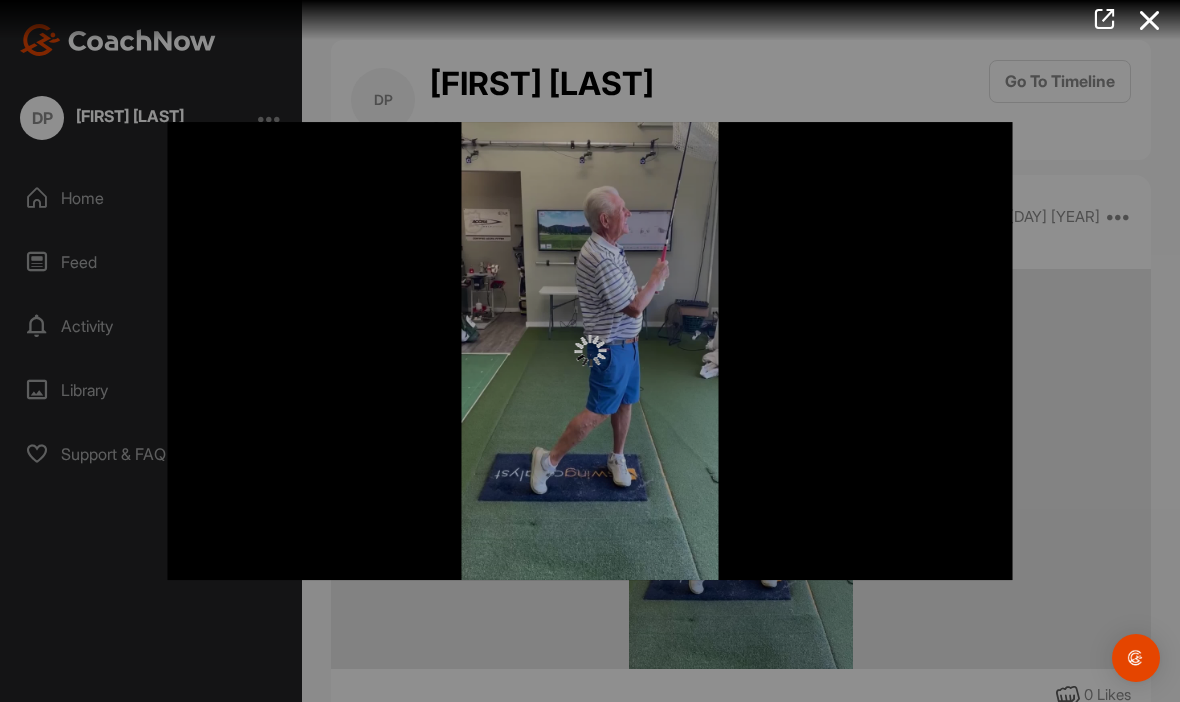 click at bounding box center [590, 351] 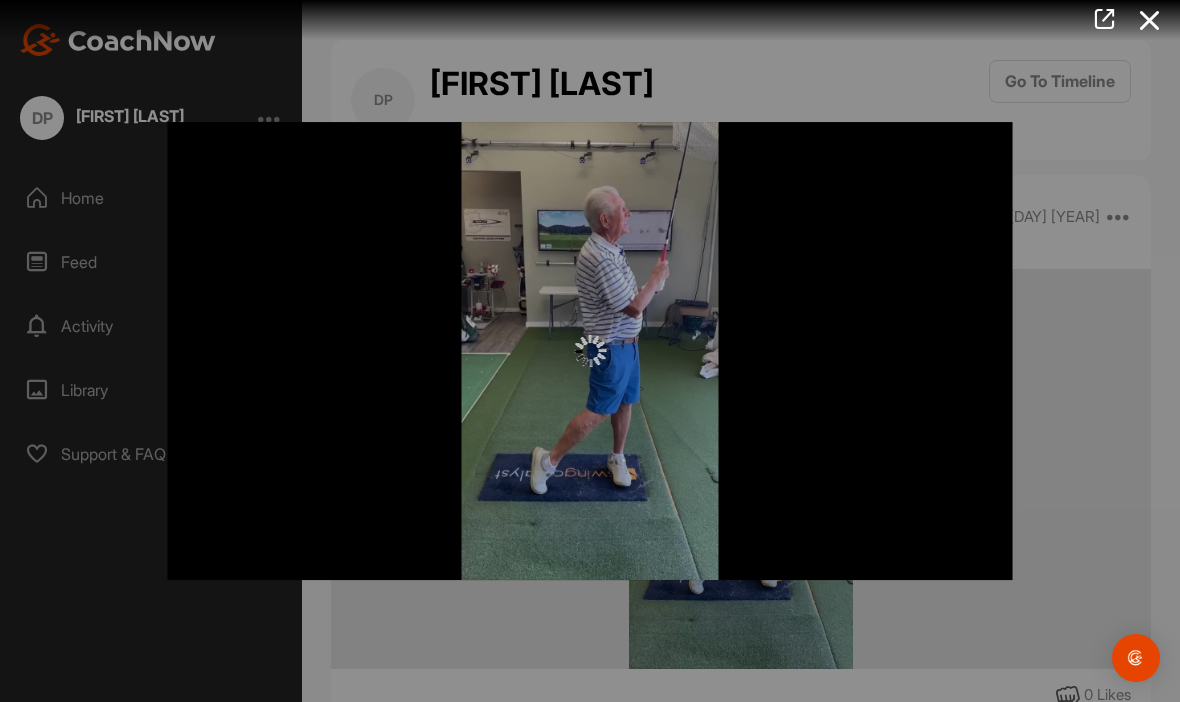 click at bounding box center [590, 351] 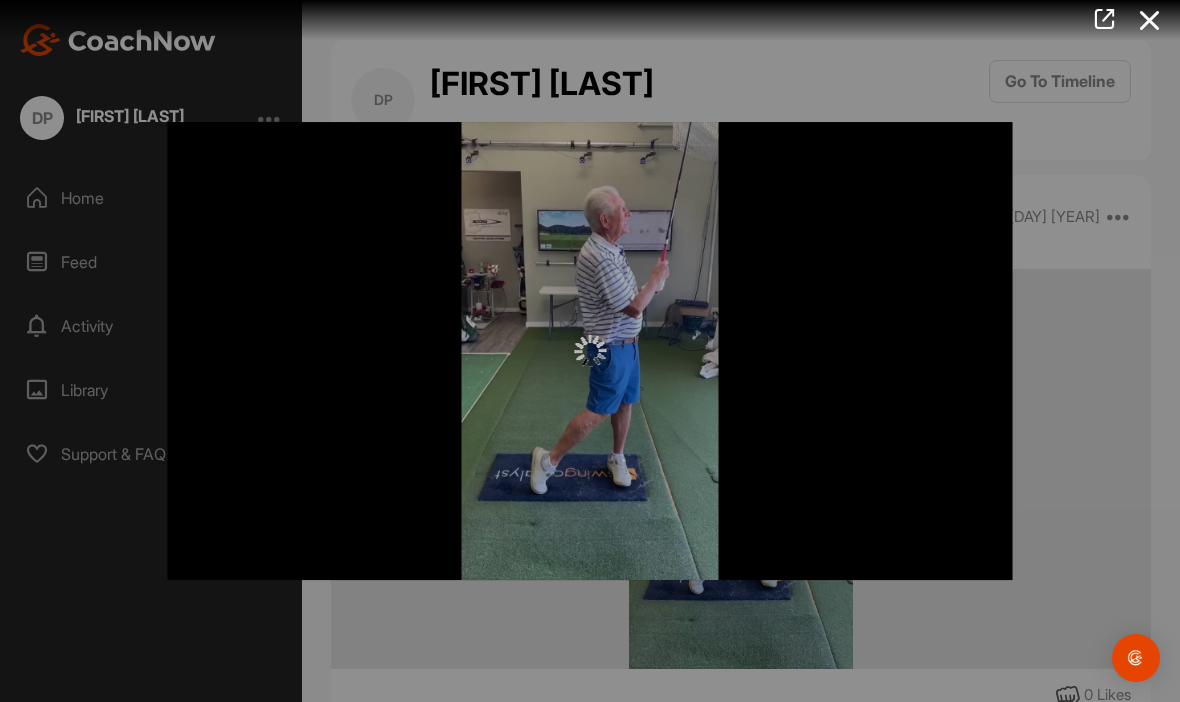 click at bounding box center (590, 351) 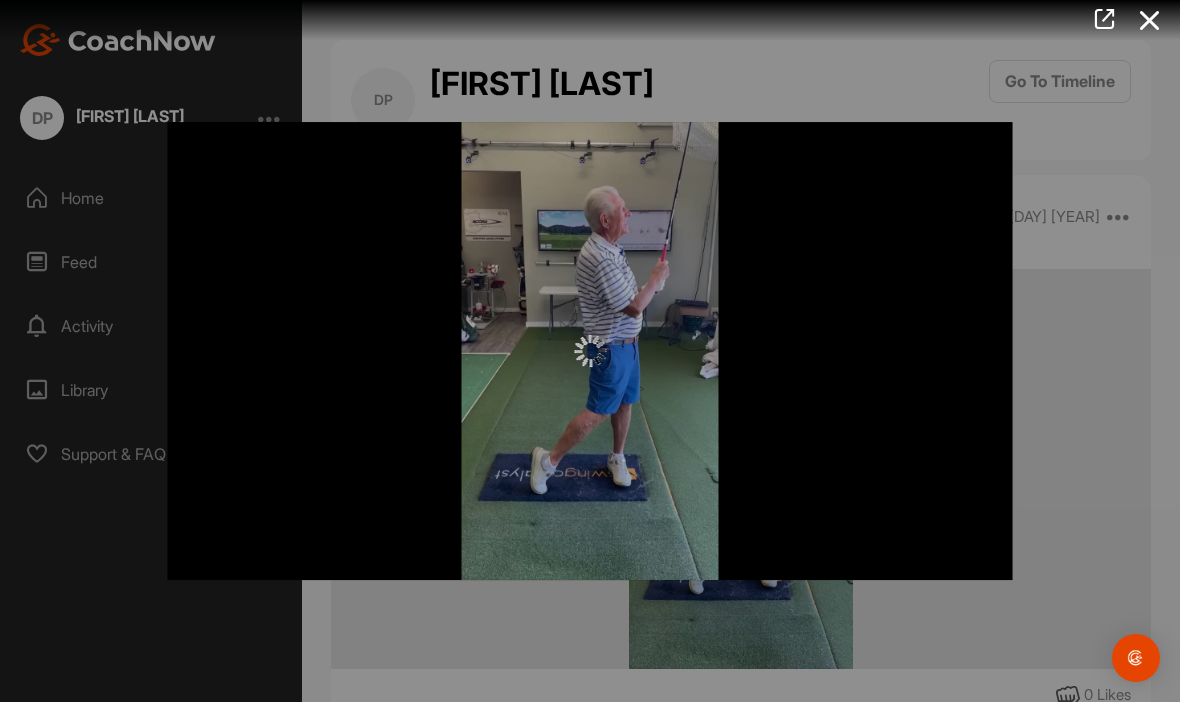 click at bounding box center (590, 351) 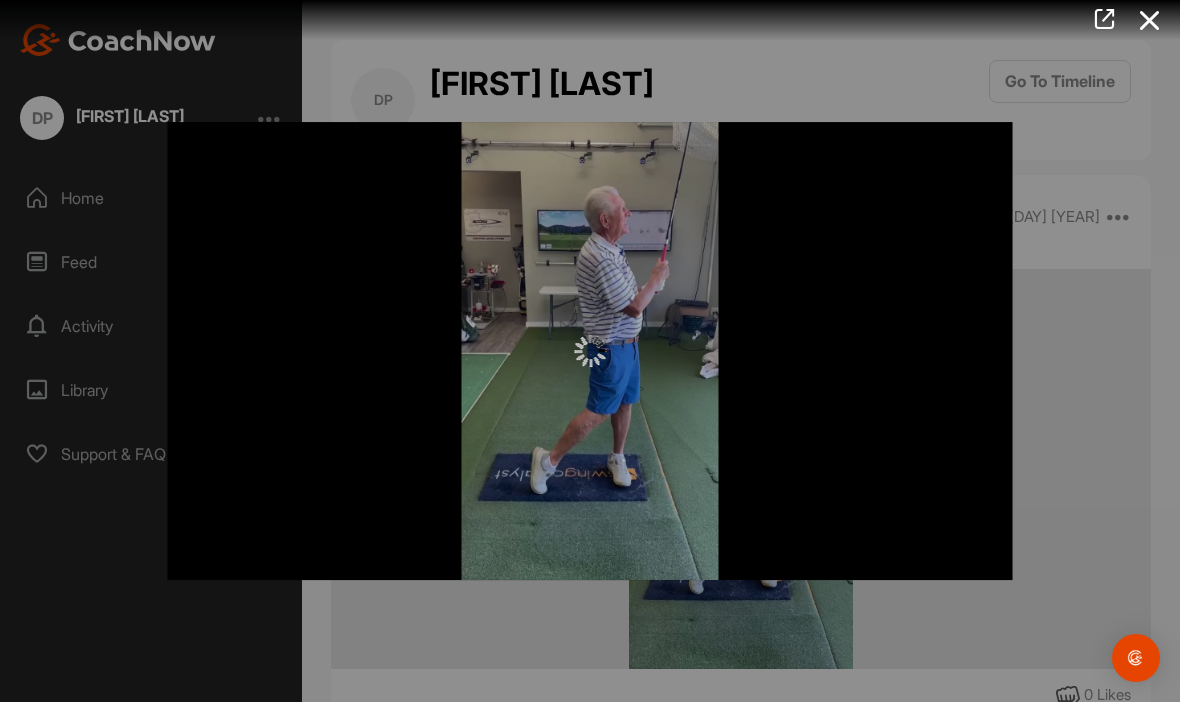 click at bounding box center [590, 351] 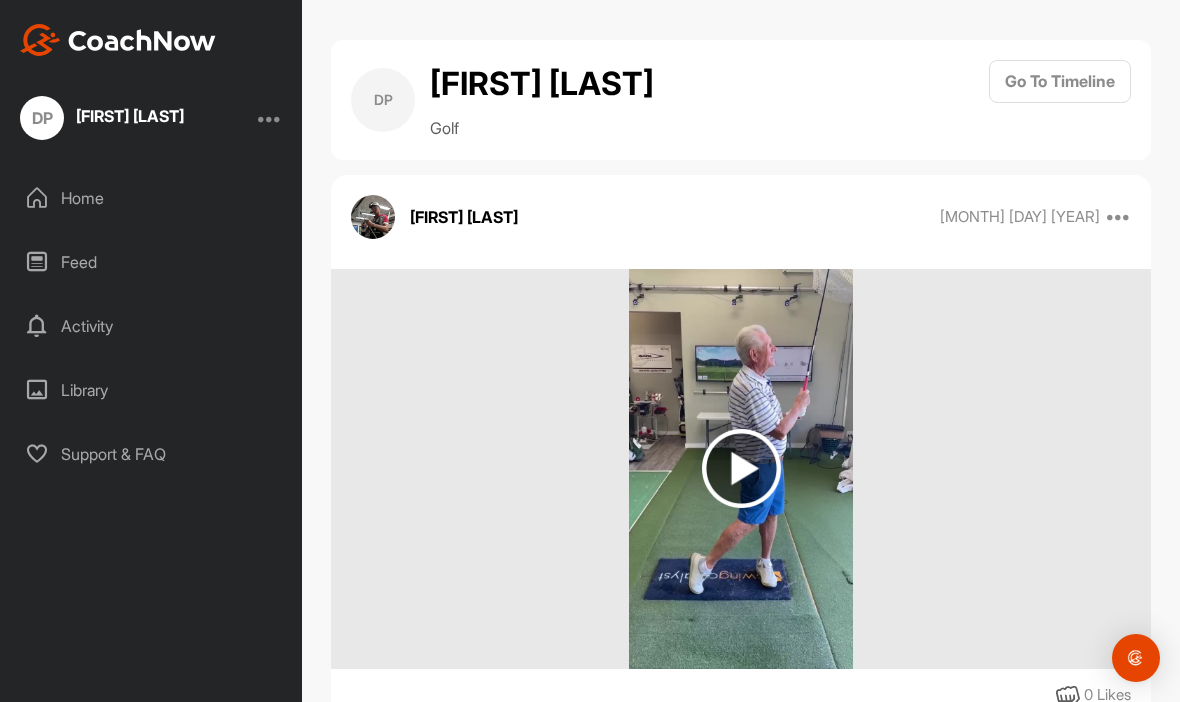 click at bounding box center (741, 468) 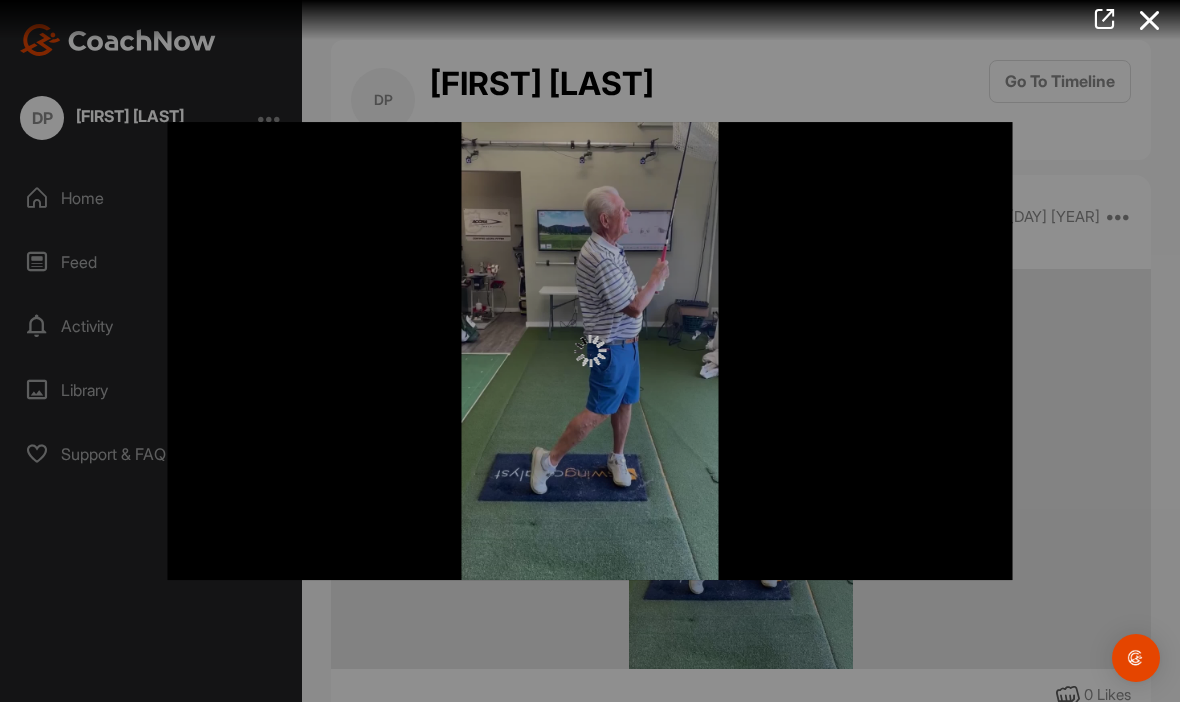 click at bounding box center [590, 351] 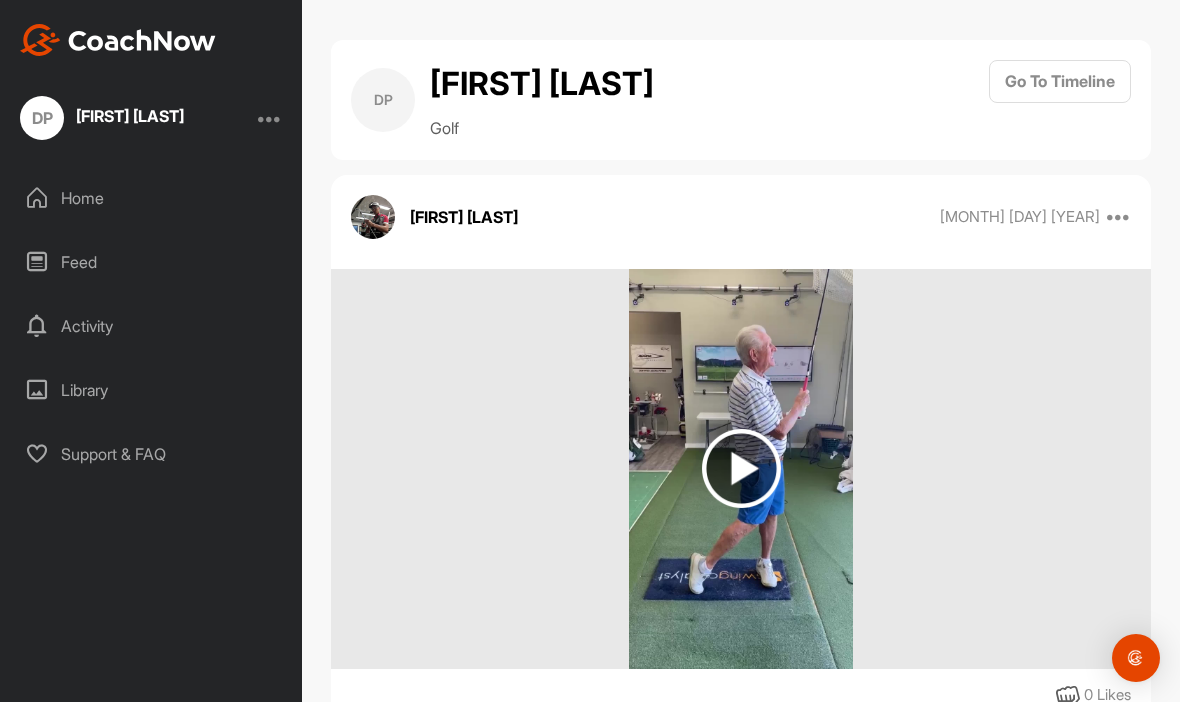 click at bounding box center [741, 468] 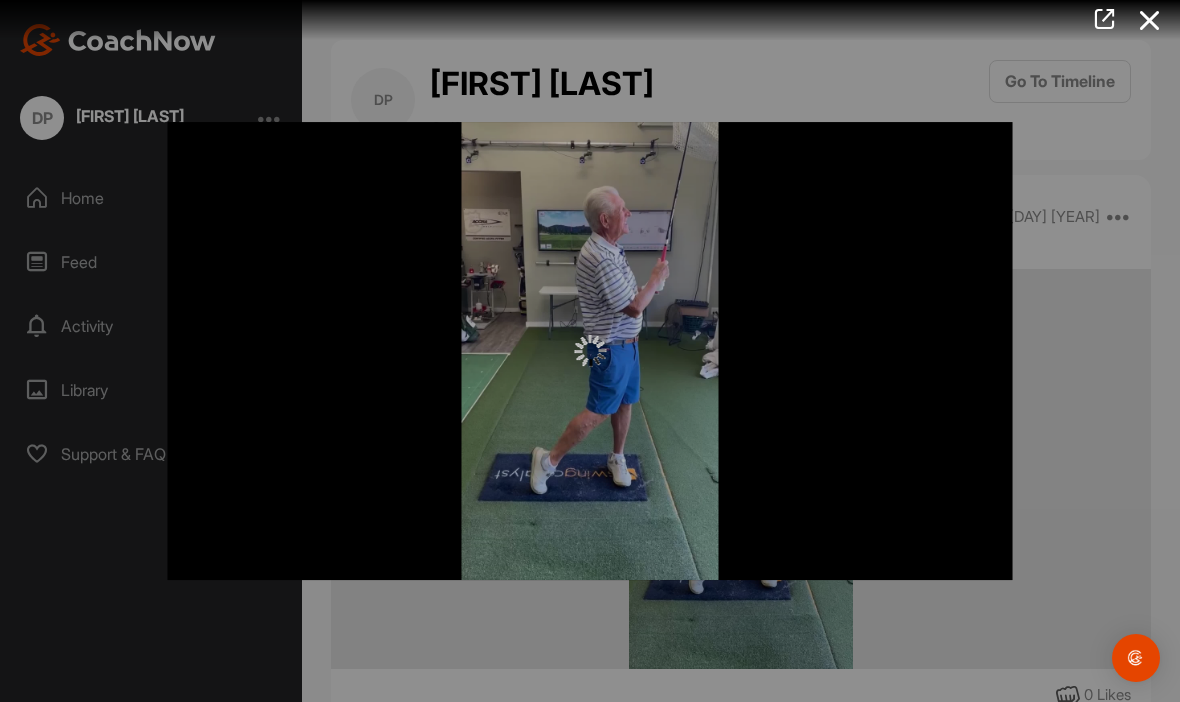 click at bounding box center (590, 351) 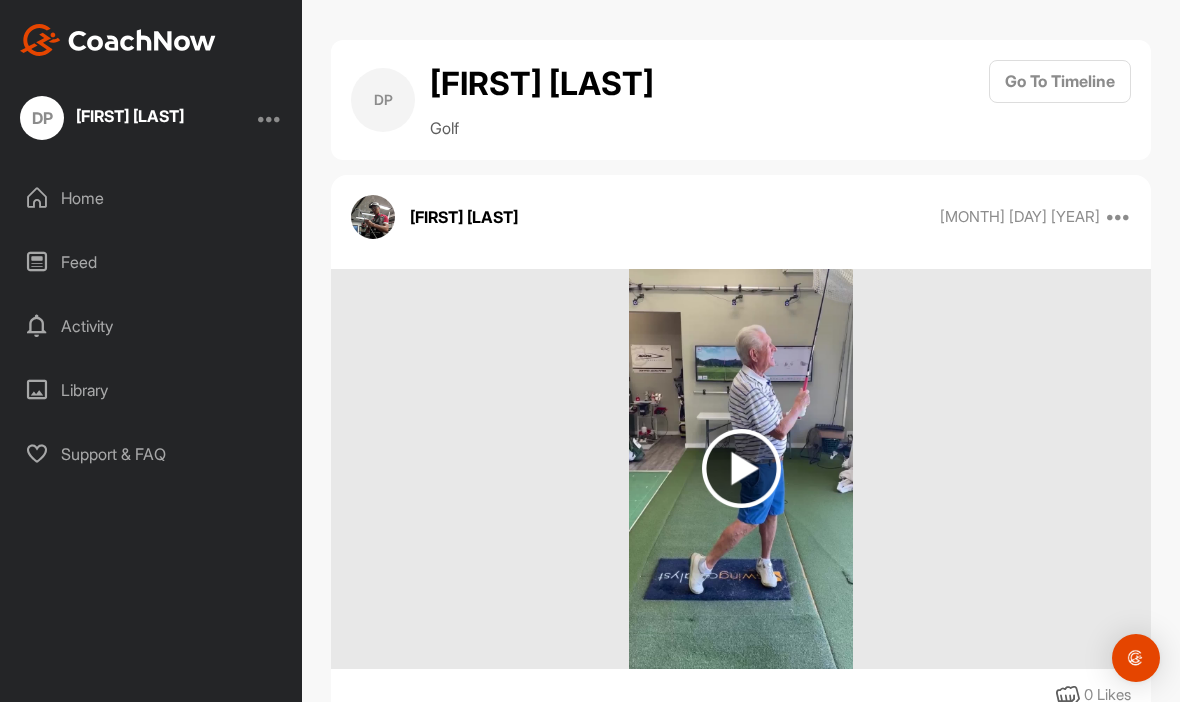 click at bounding box center (741, 468) 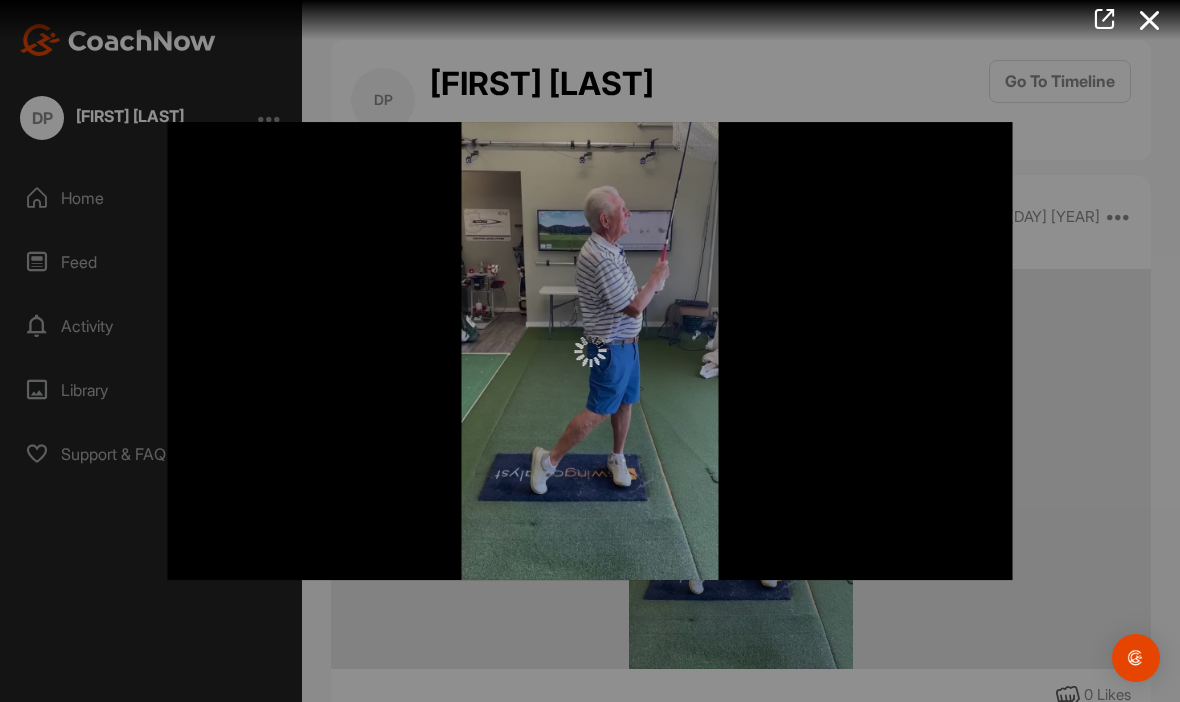 click at bounding box center (590, 351) 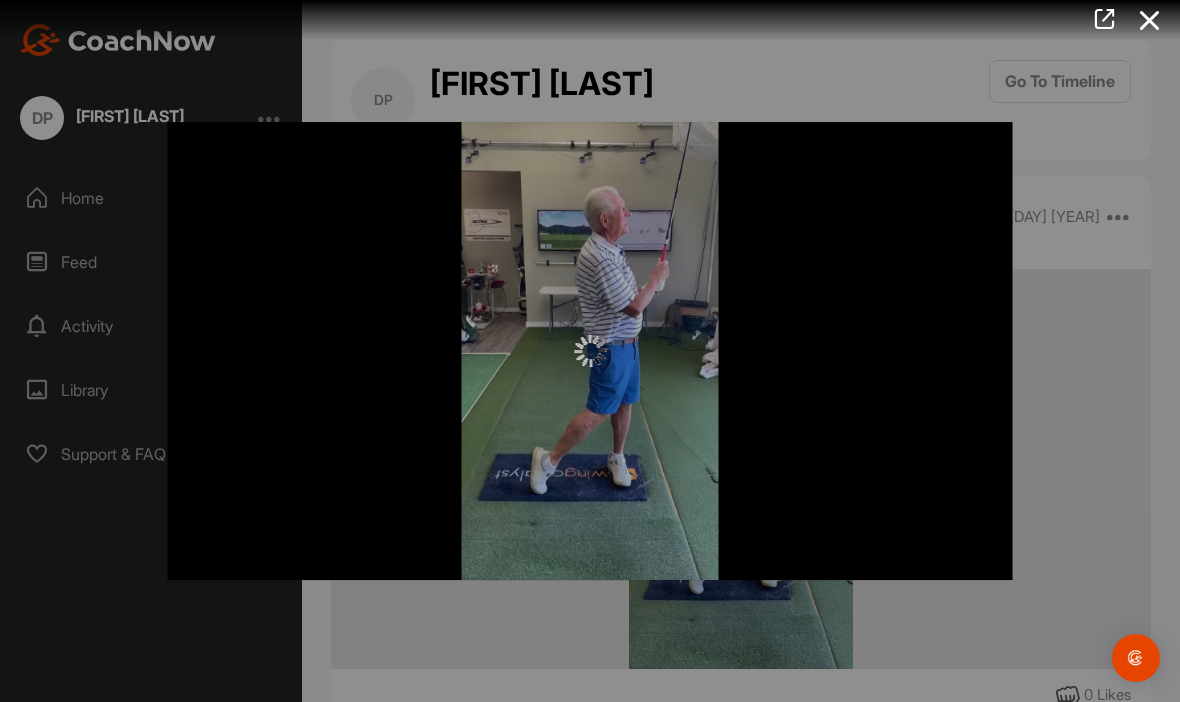 scroll, scrollTop: 0, scrollLeft: 0, axis: both 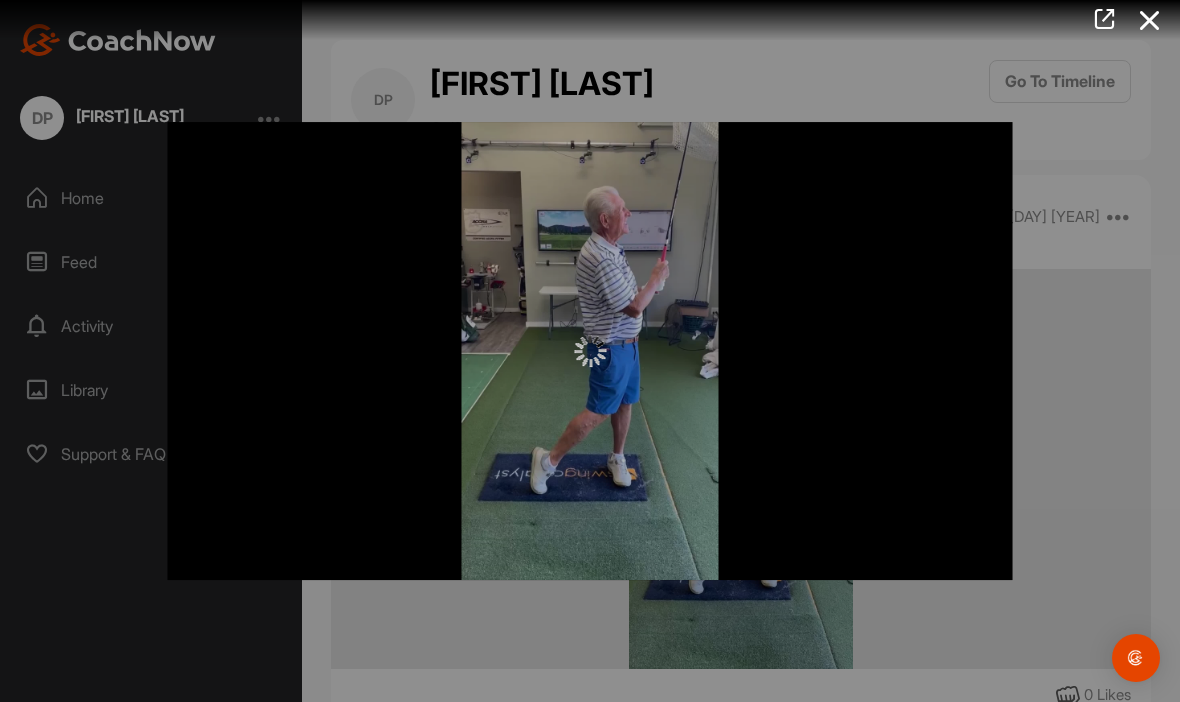 click at bounding box center (590, 351) 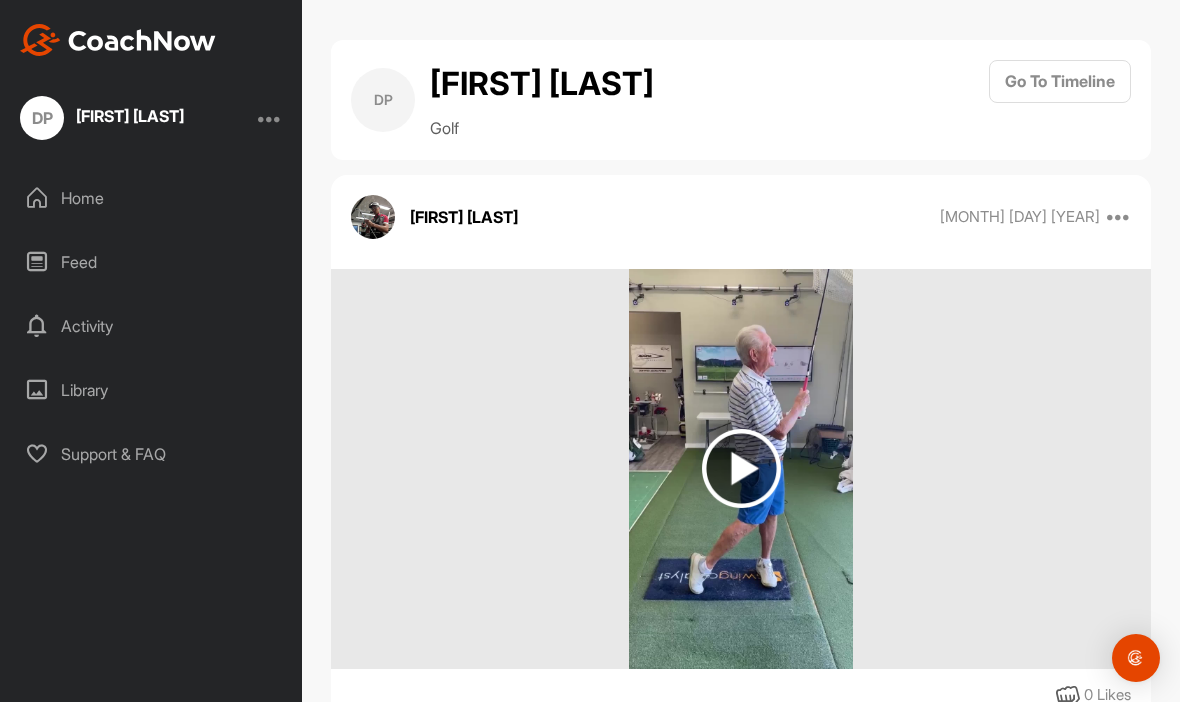click at bounding box center (741, 468) 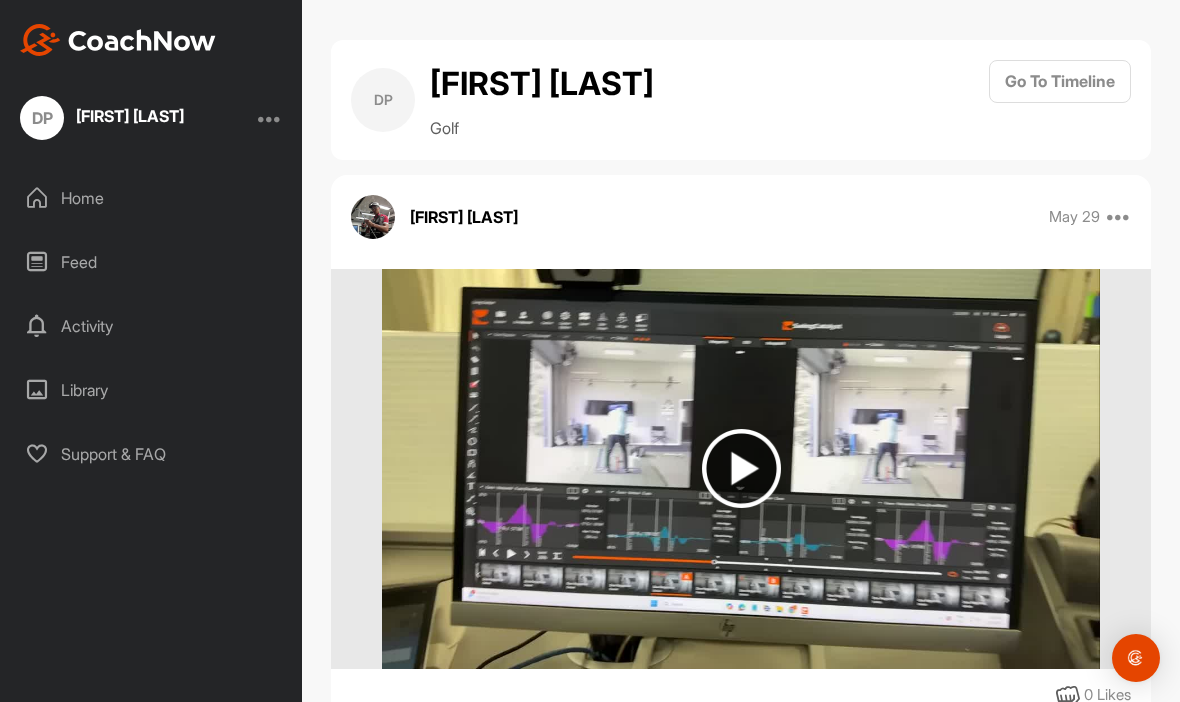 scroll, scrollTop: 0, scrollLeft: 0, axis: both 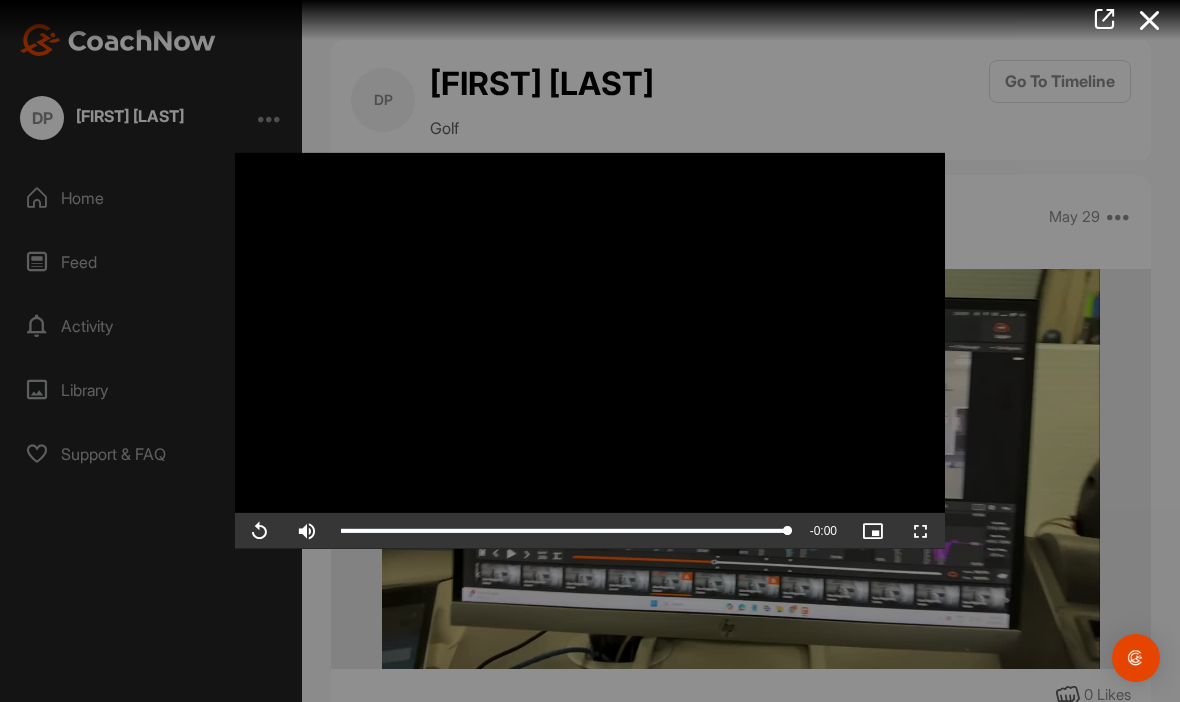 click at bounding box center (1150, 20) 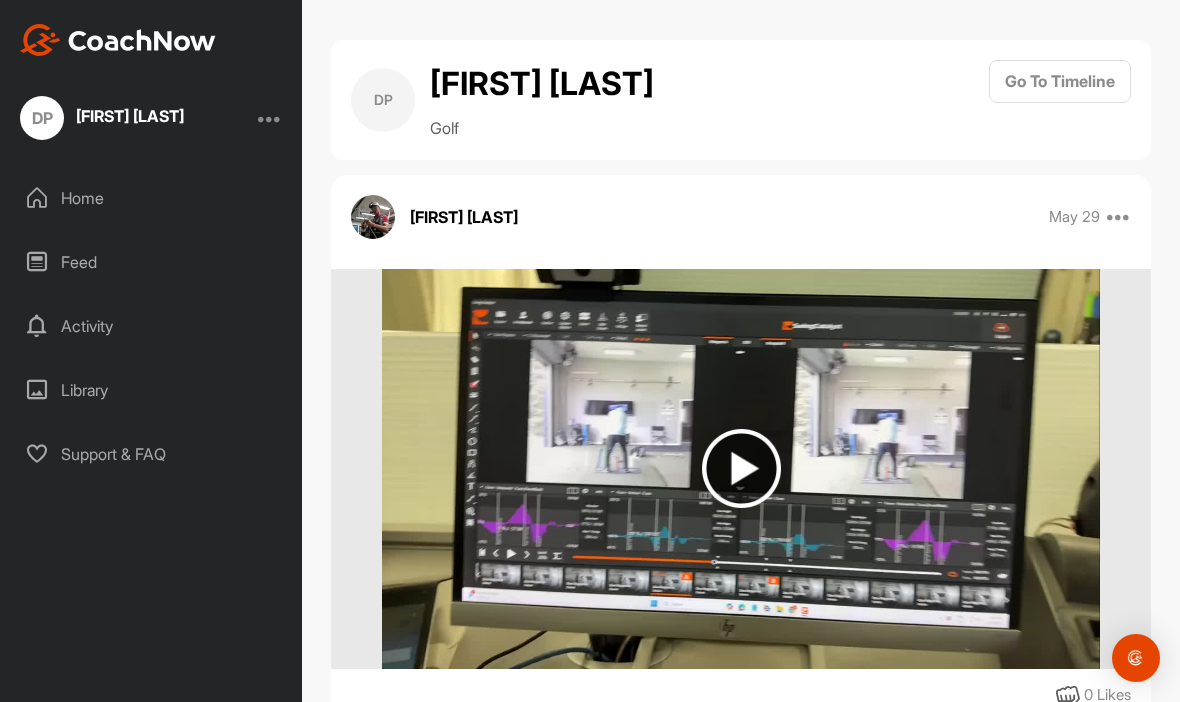 click on "Home" at bounding box center [152, 198] 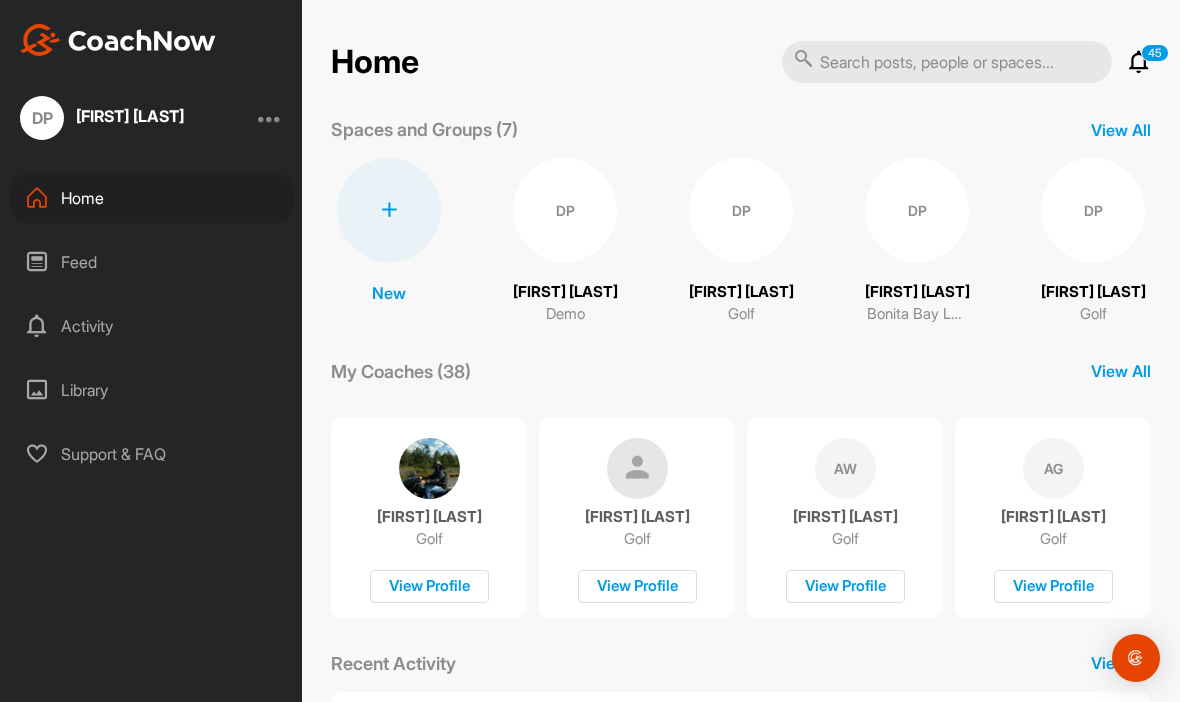 click on "Library" at bounding box center (152, 390) 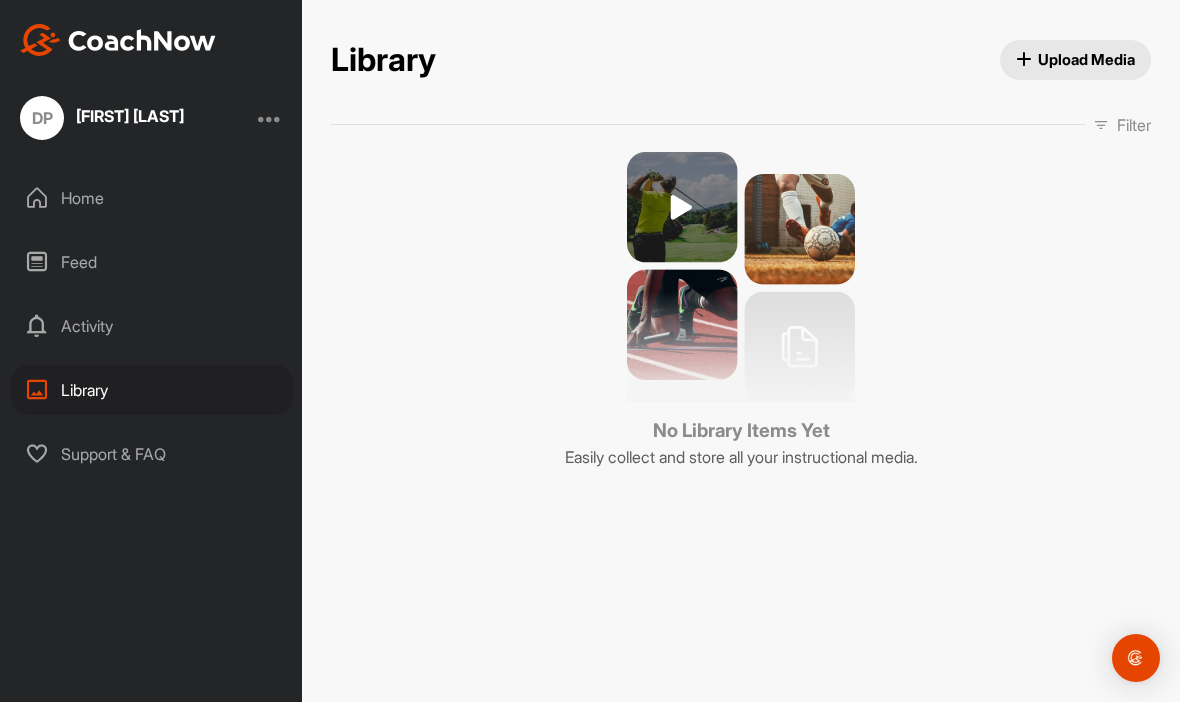 click on "Activity" at bounding box center [152, 326] 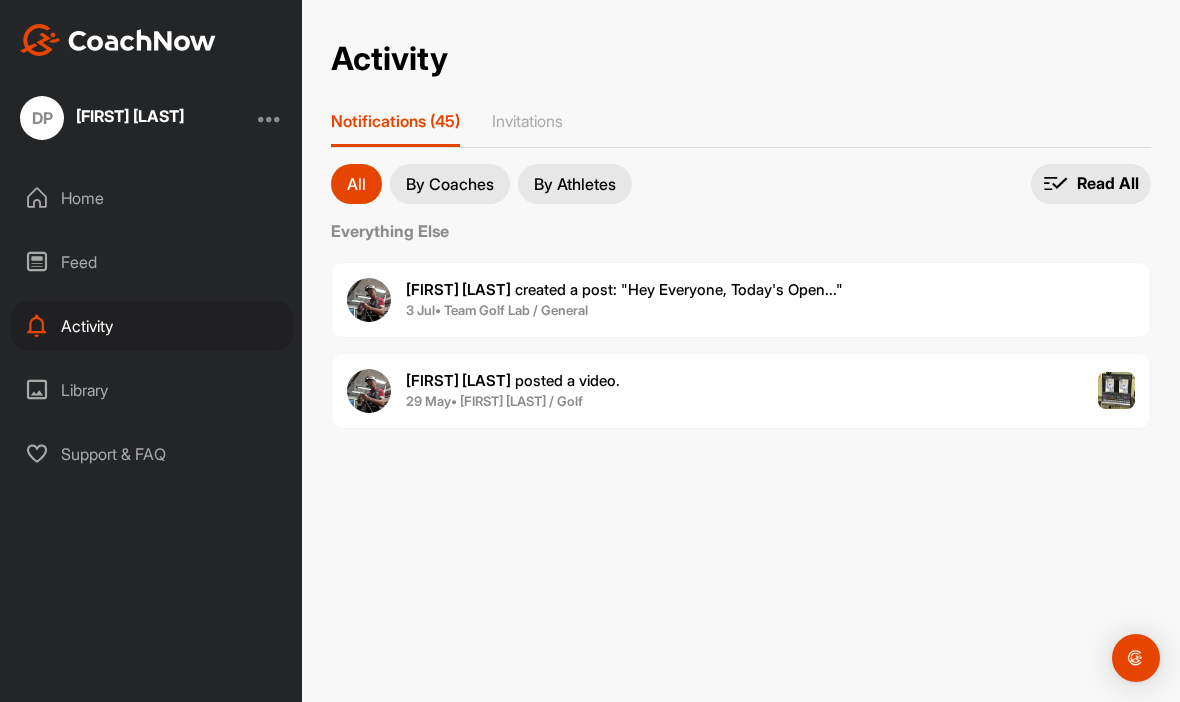 click on "Feed" at bounding box center (152, 262) 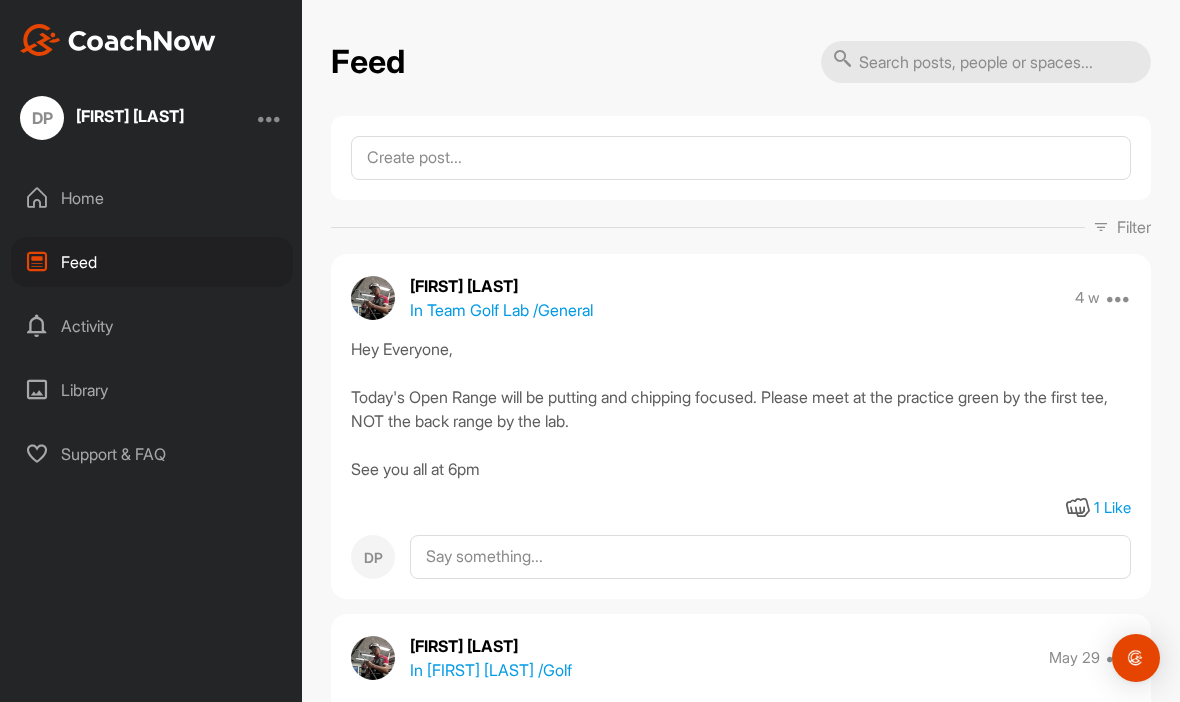 click on "Home" at bounding box center (152, 198) 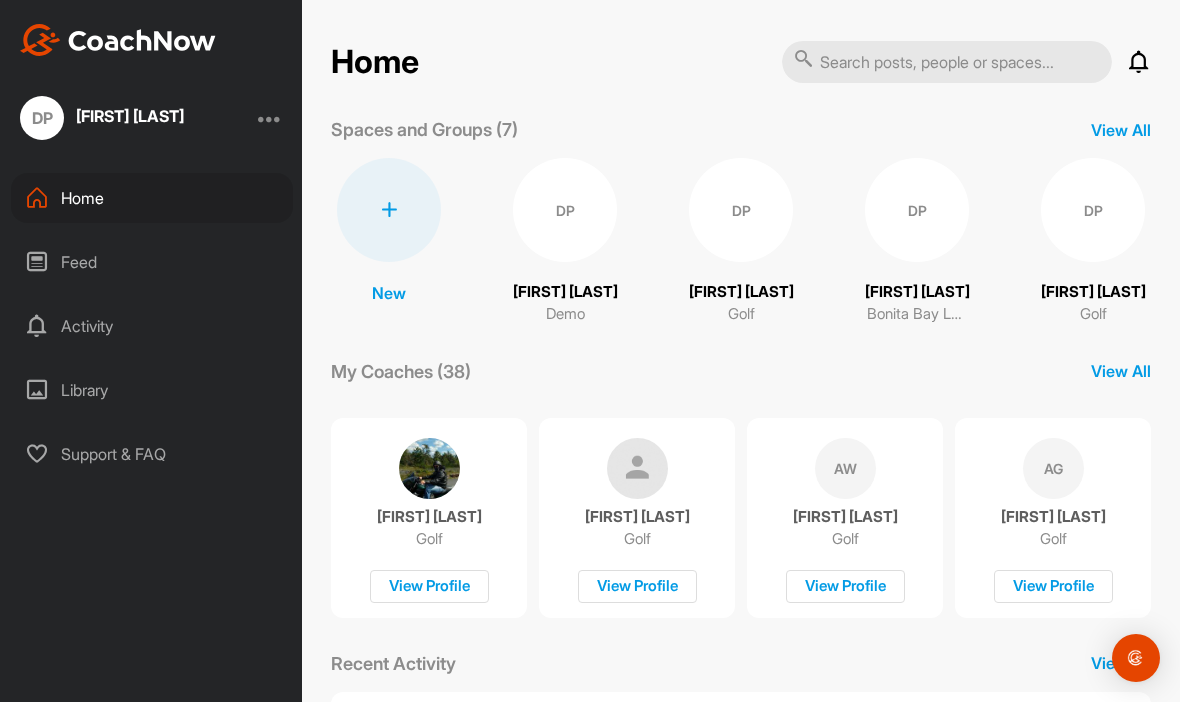 click on "DP" at bounding box center [565, 210] 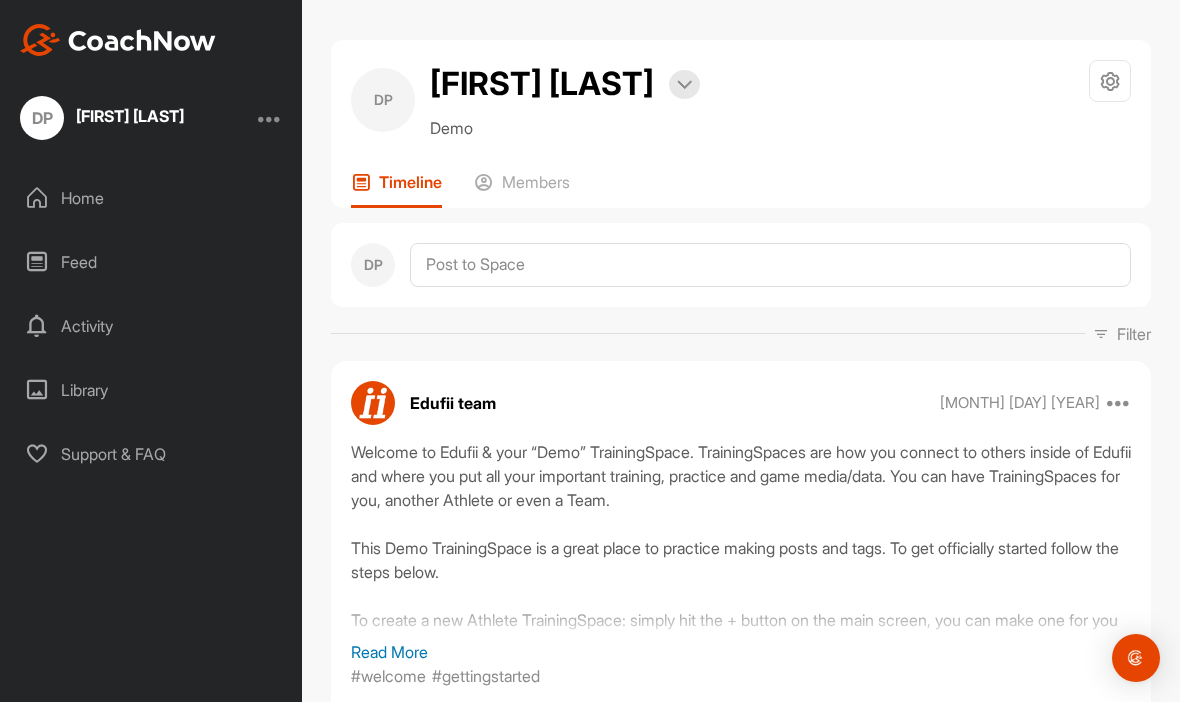 scroll, scrollTop: 0, scrollLeft: 0, axis: both 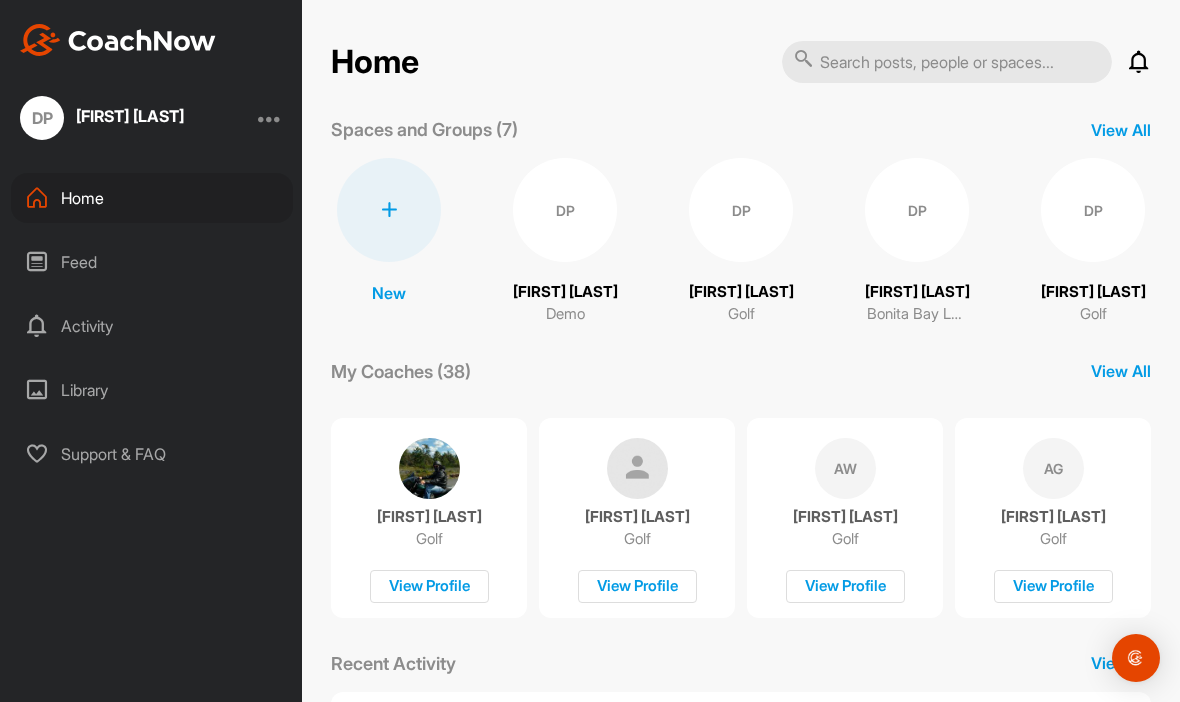 click on "[FIRST] [LAST]" at bounding box center [130, 118] 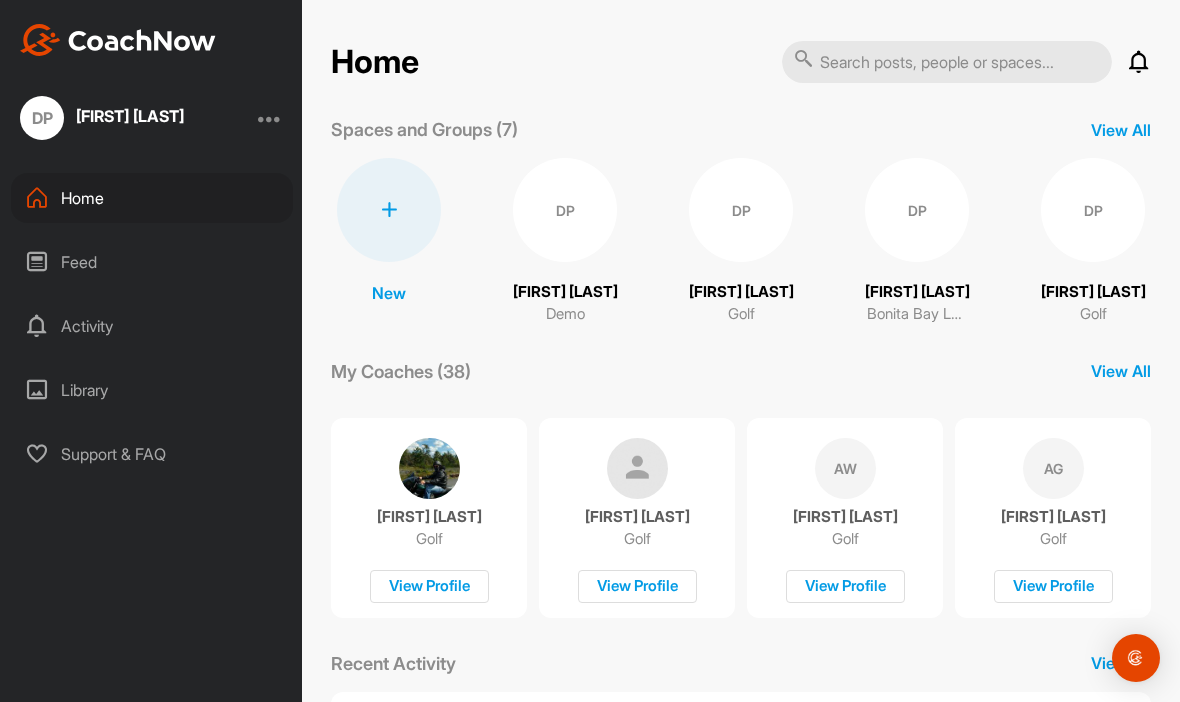 click on "[FIRST] [LAST]" at bounding box center [130, 116] 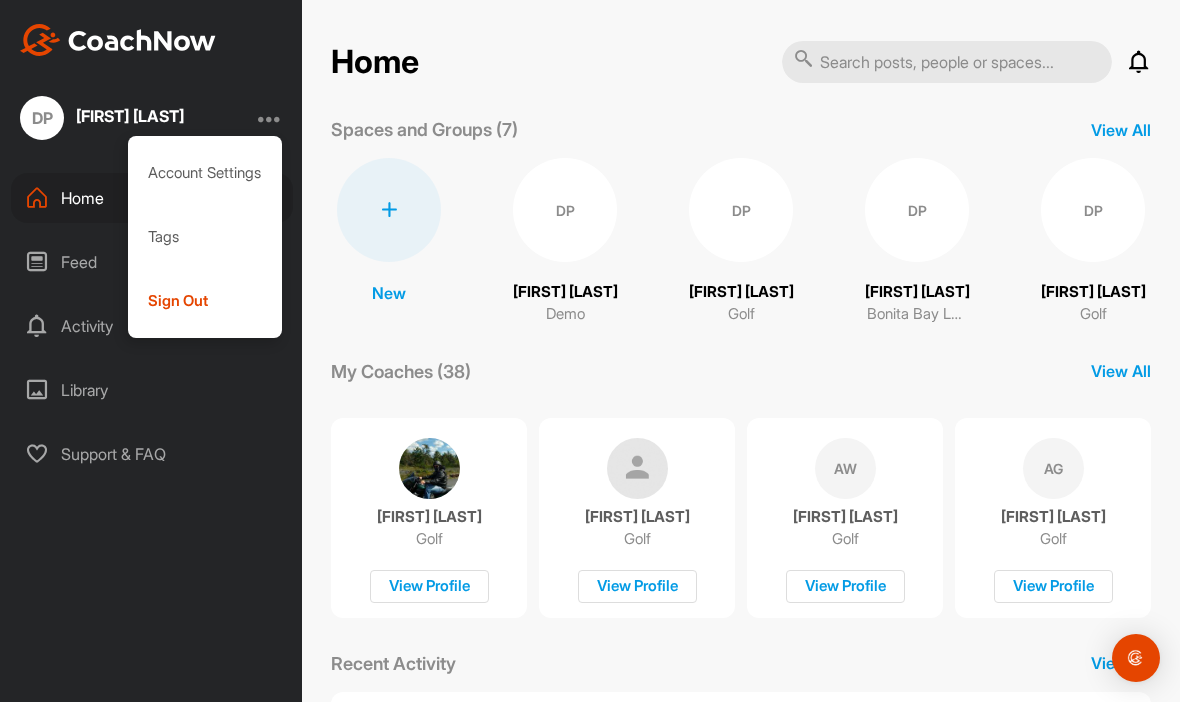 click on "[FIRST] [LAST]" at bounding box center [130, 116] 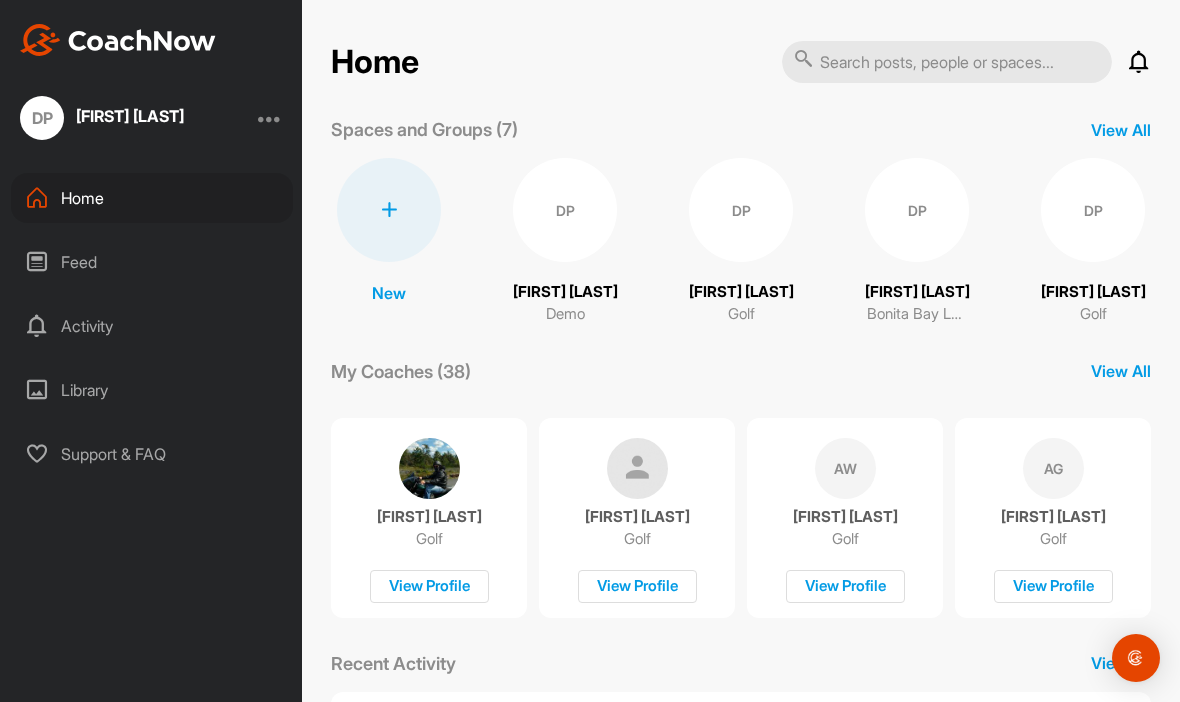 click on "[FIRST] [LAST]" at bounding box center (130, 116) 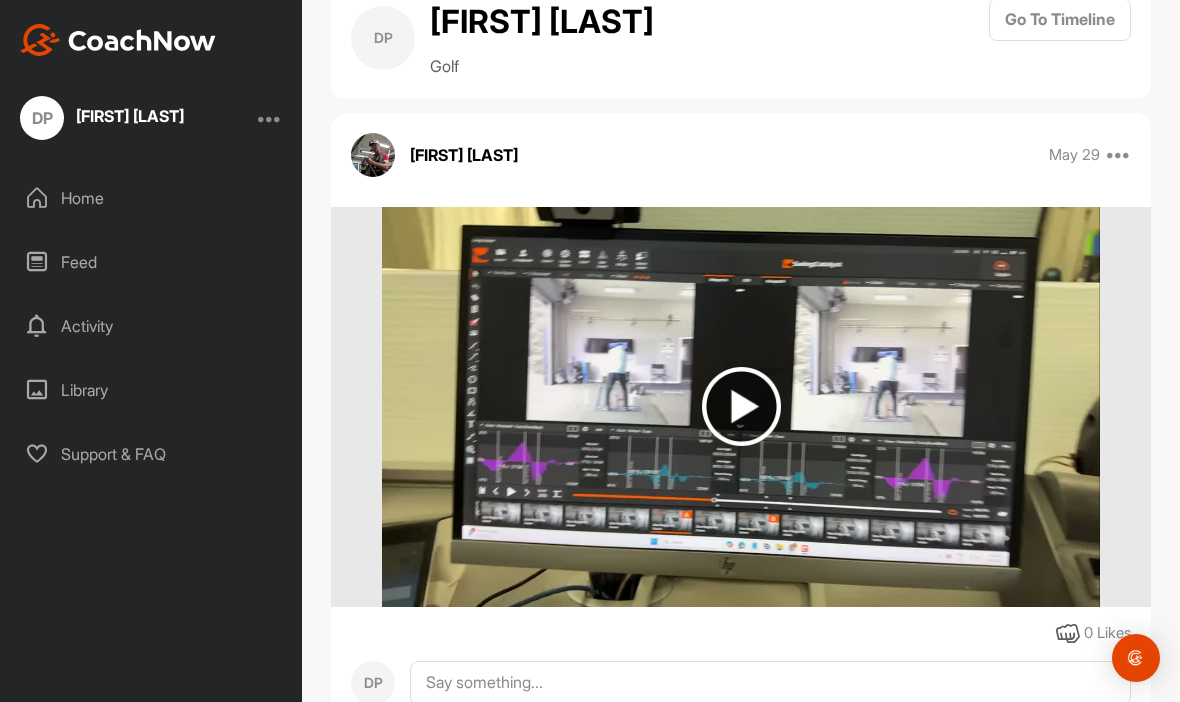 scroll, scrollTop: 62, scrollLeft: 0, axis: vertical 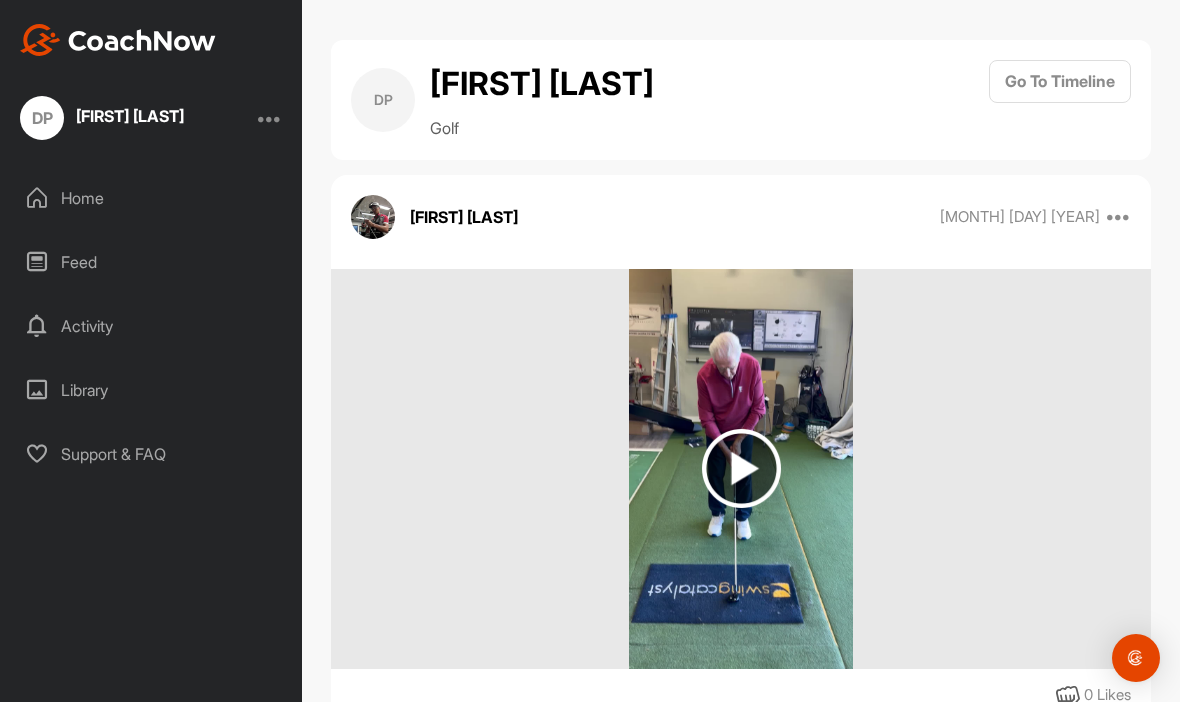 click at bounding box center [741, 468] 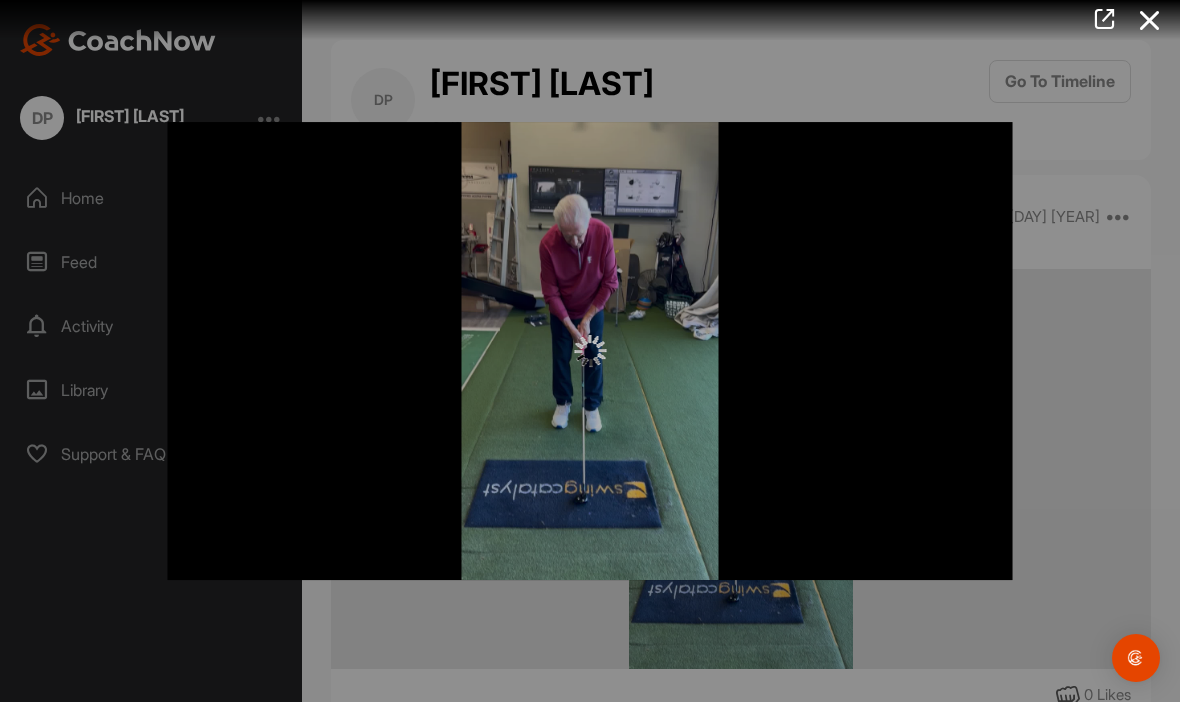 click at bounding box center (590, 351) 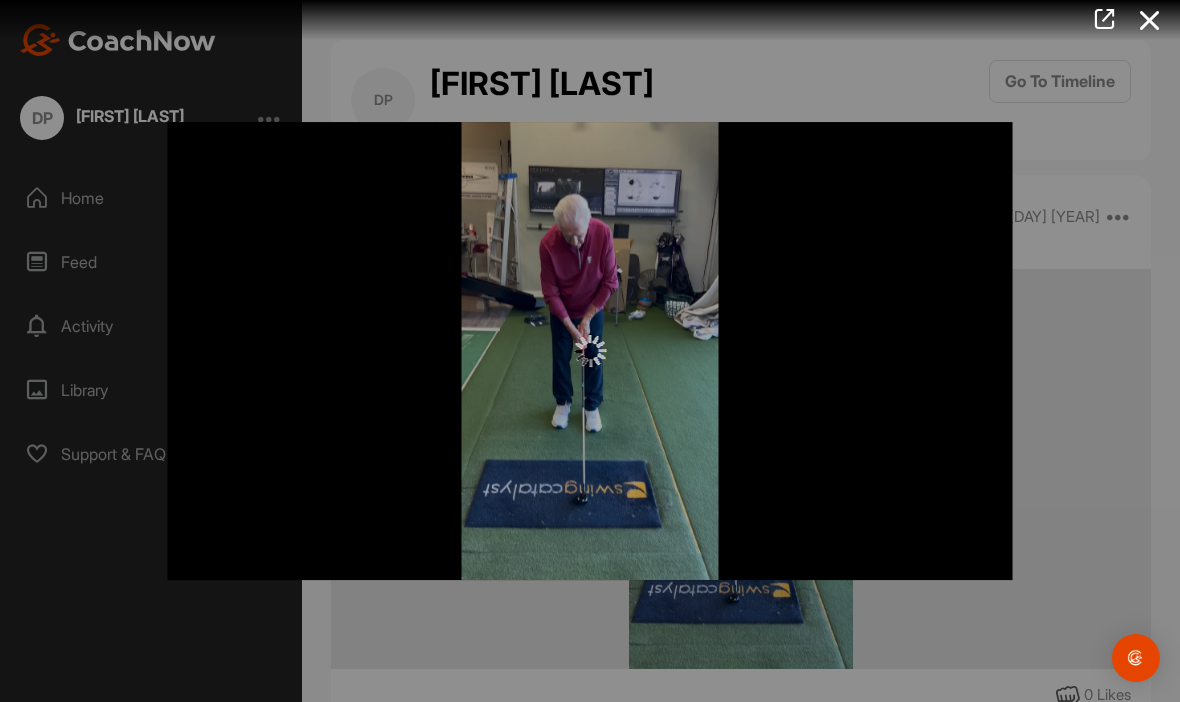 click at bounding box center (590, 351) 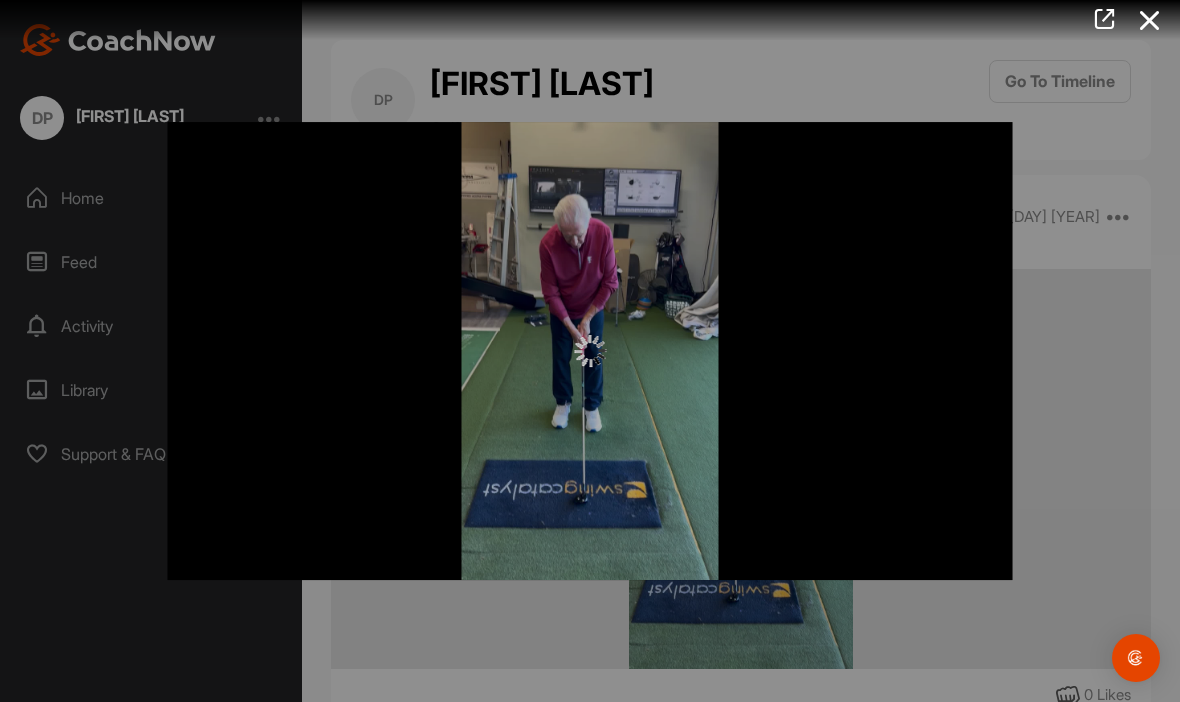 click at bounding box center [590, 351] 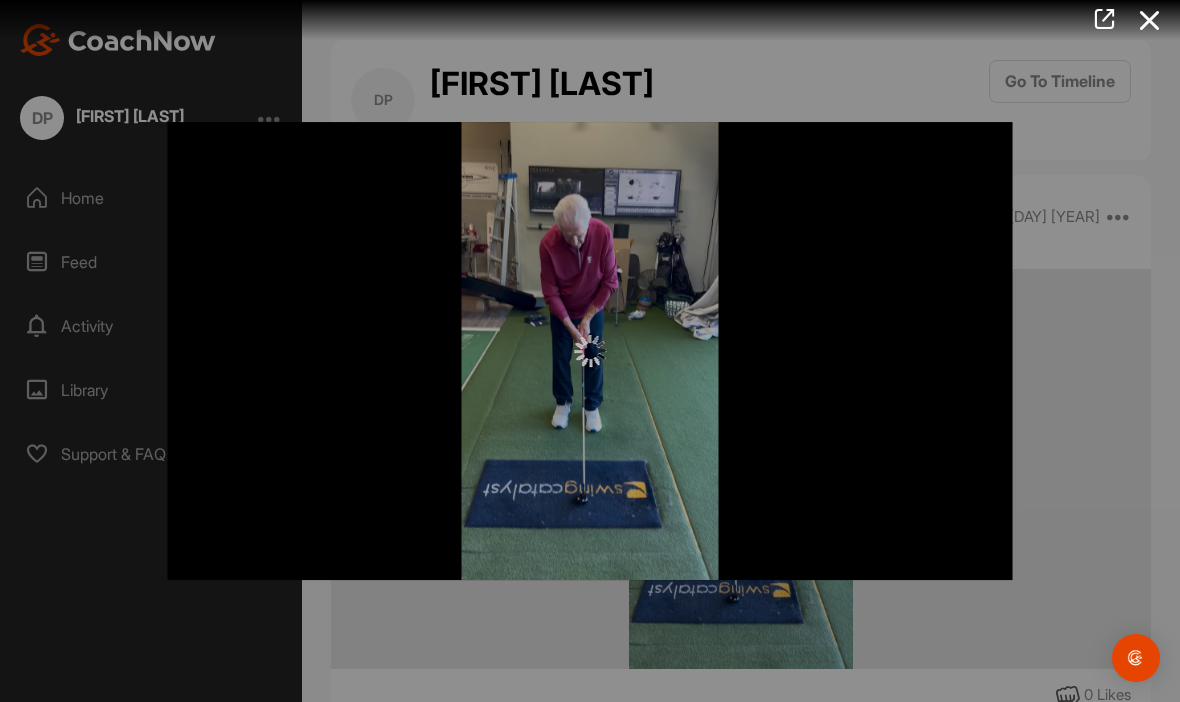 click at bounding box center (590, 351) 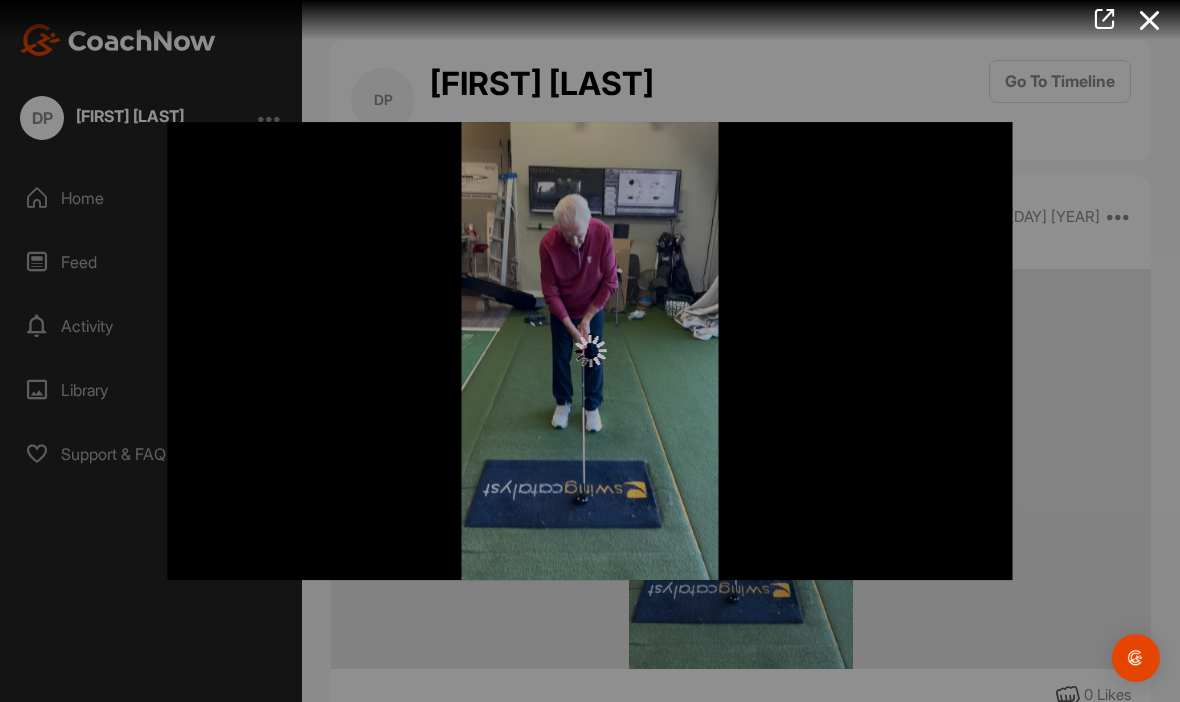scroll, scrollTop: 69, scrollLeft: 0, axis: vertical 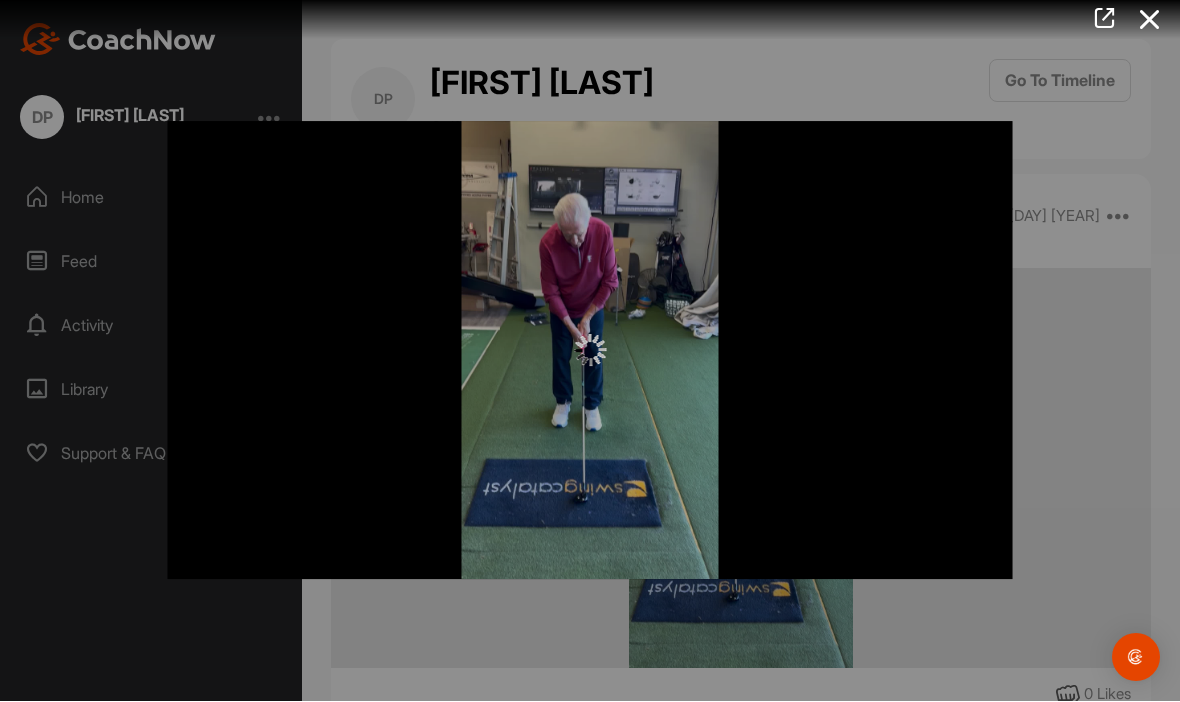 click at bounding box center (590, 351) 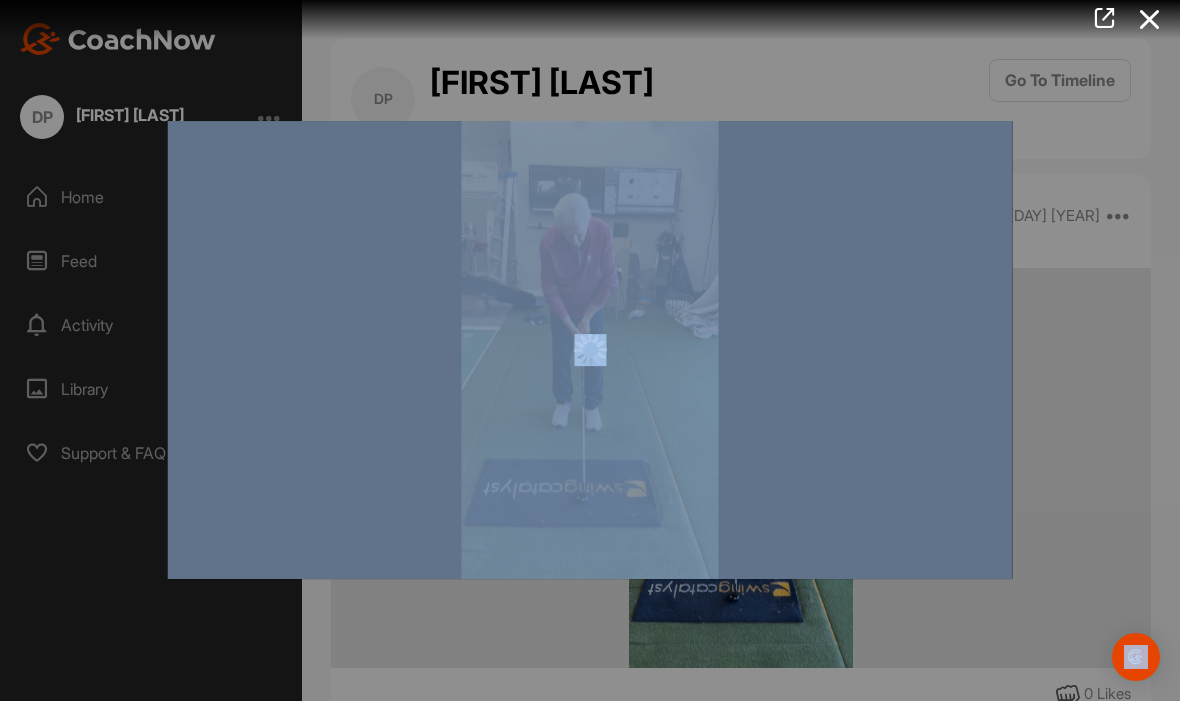 click at bounding box center [590, 351] 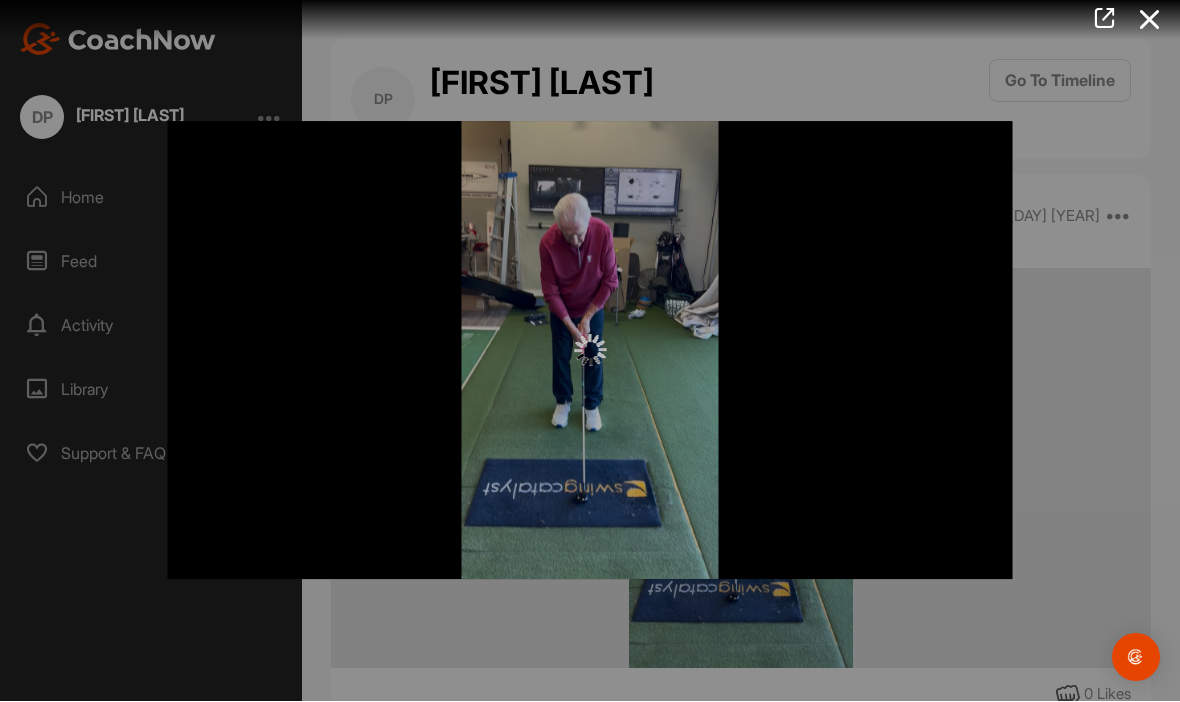 click at bounding box center (590, 351) 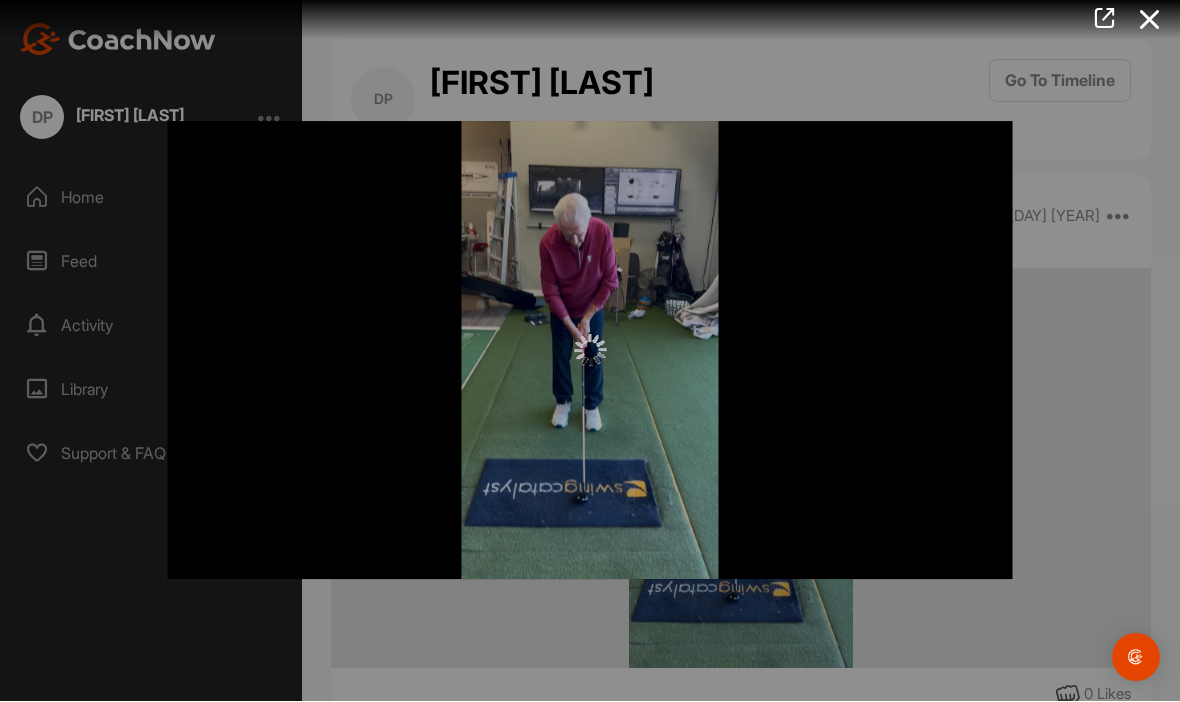 click at bounding box center [1150, 20] 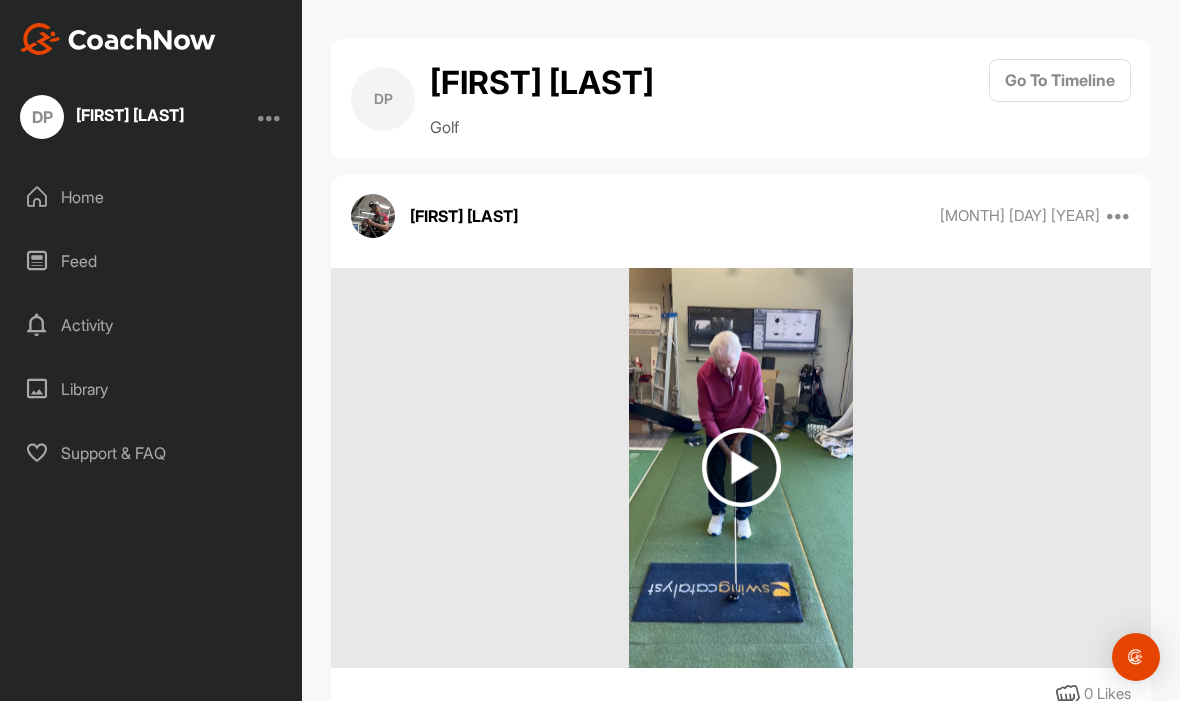 click at bounding box center [741, 468] 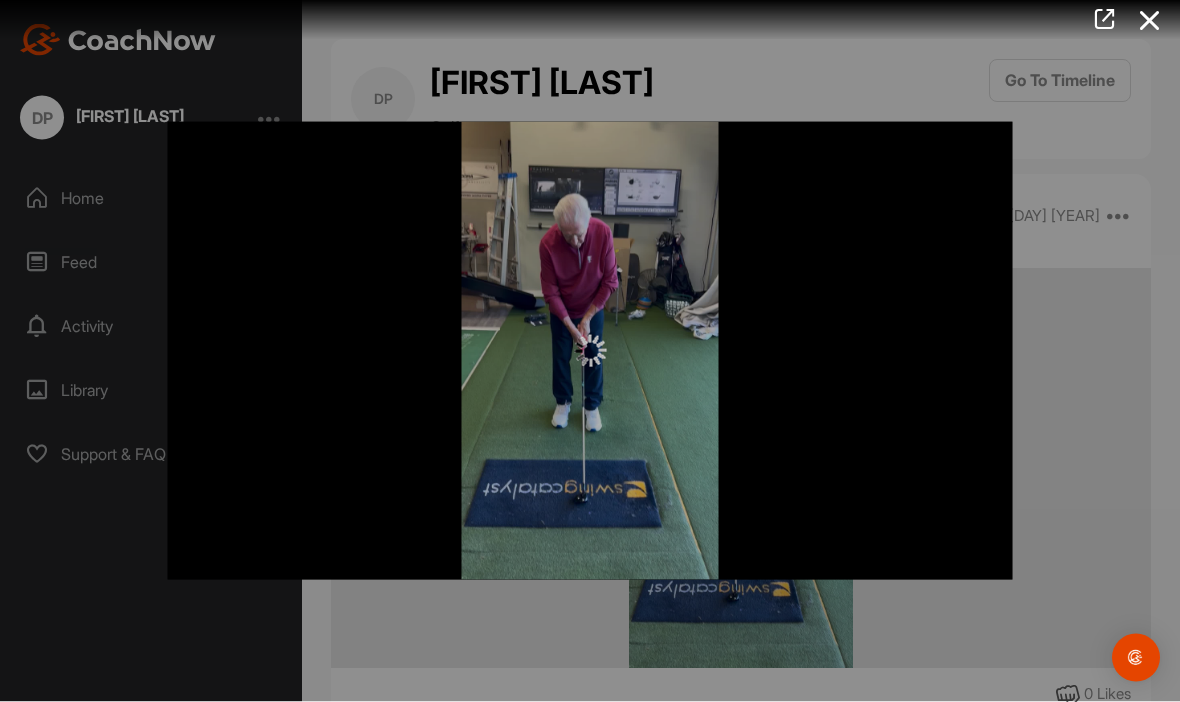 scroll, scrollTop: 31, scrollLeft: 0, axis: vertical 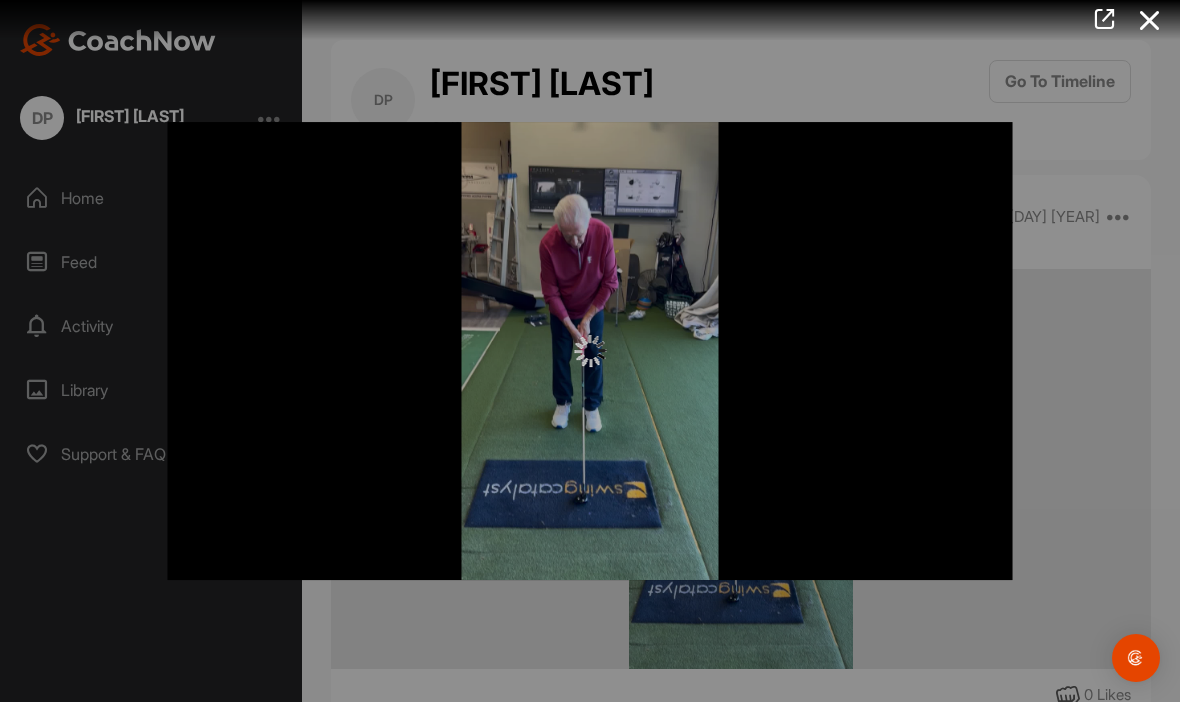 click at bounding box center (1136, 658) 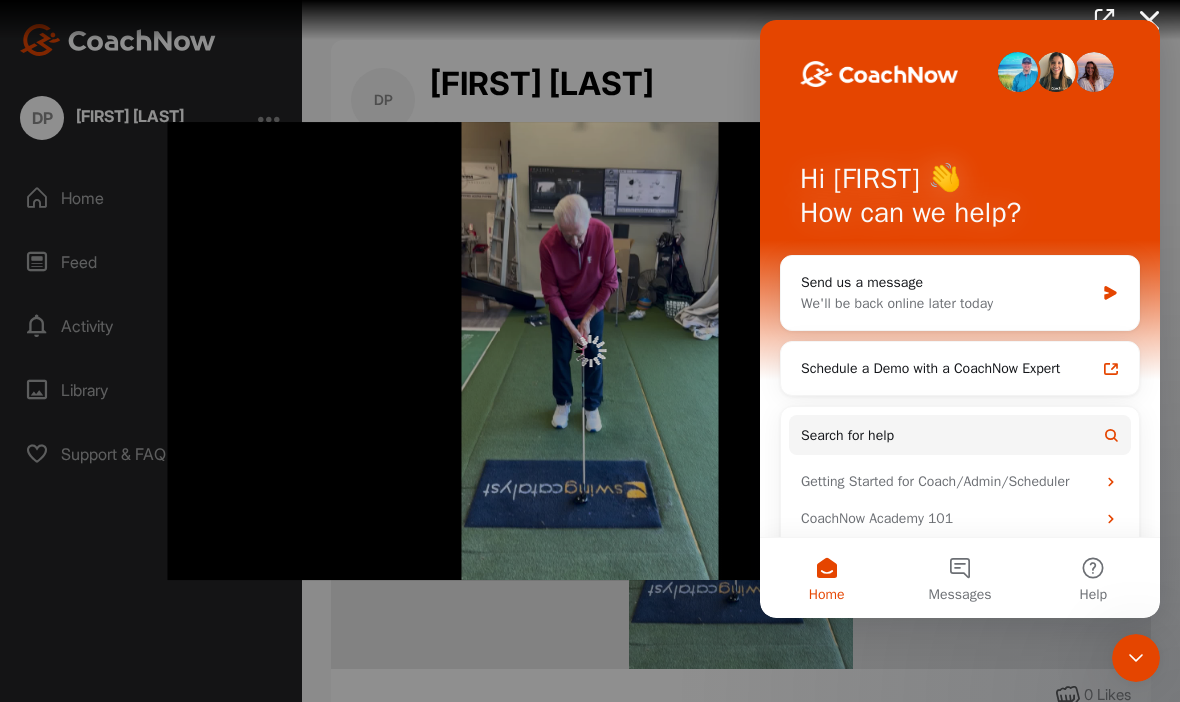 scroll, scrollTop: 0, scrollLeft: 0, axis: both 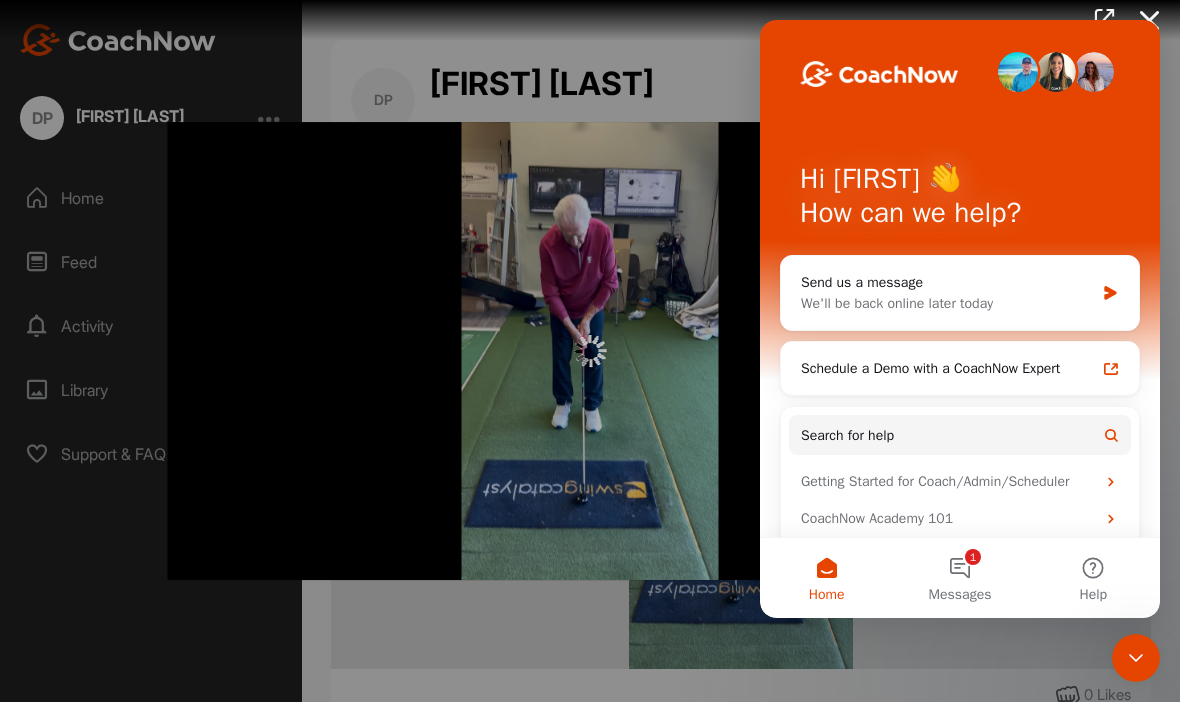 click 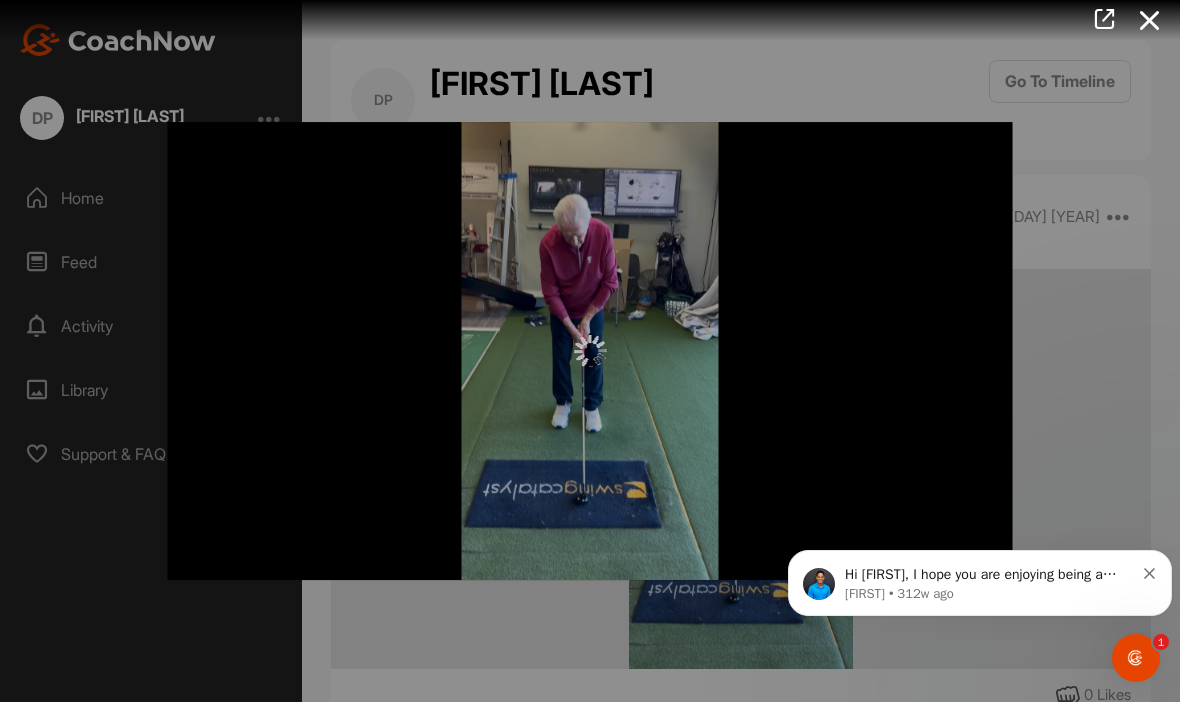 scroll, scrollTop: 0, scrollLeft: 0, axis: both 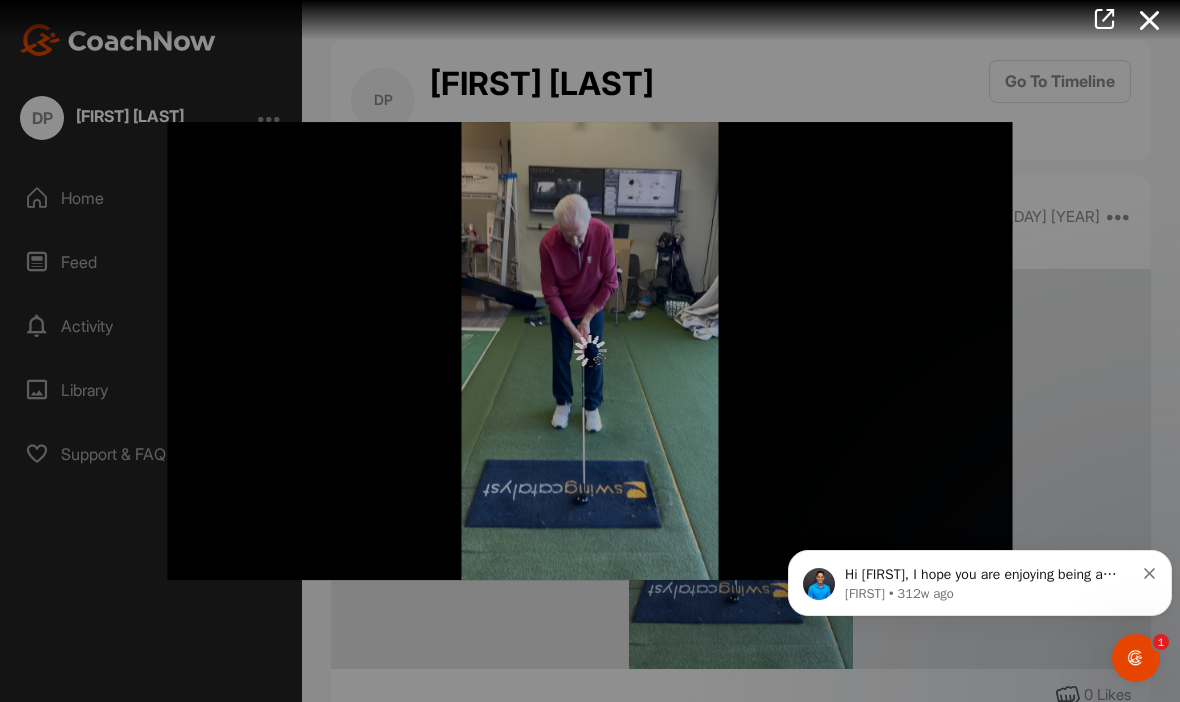 click 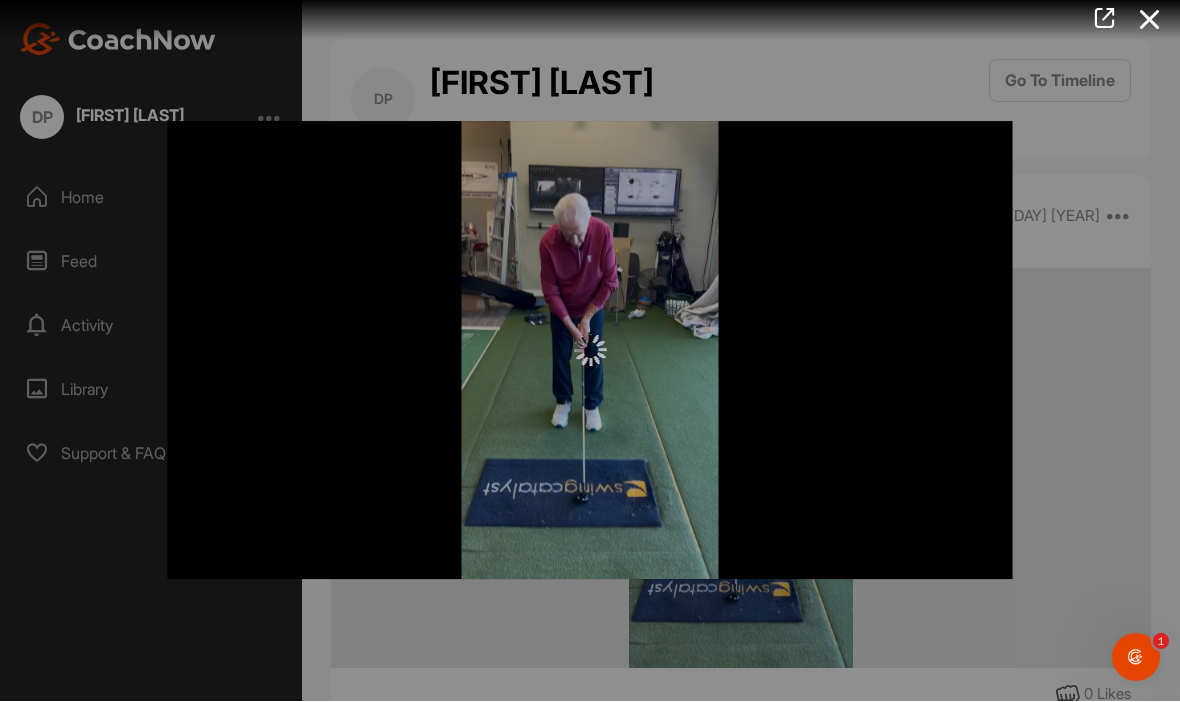 scroll, scrollTop: 69, scrollLeft: 0, axis: vertical 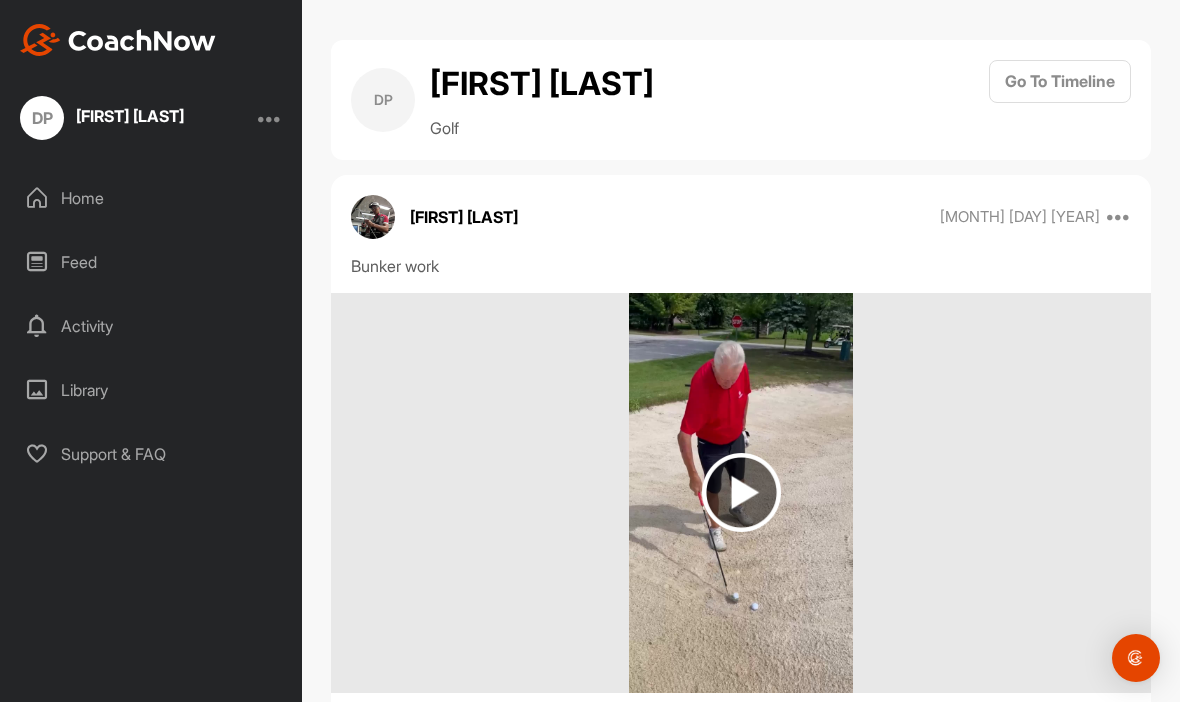 click at bounding box center [741, 492] 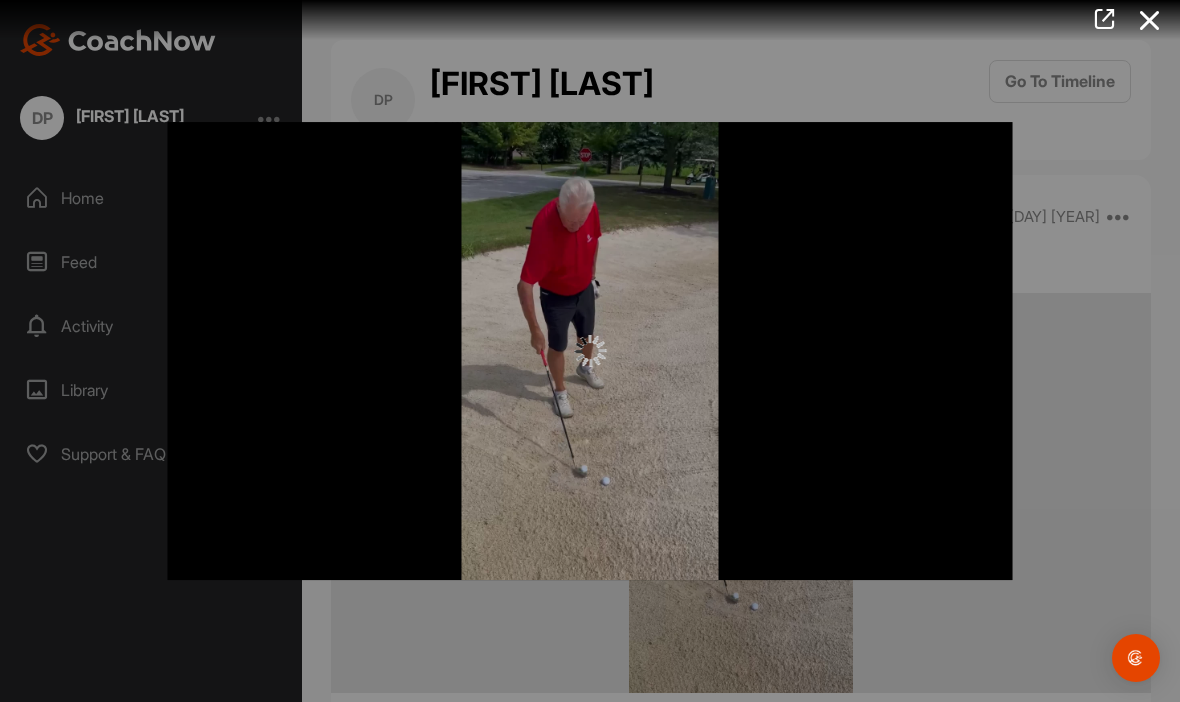 click at bounding box center [590, 351] 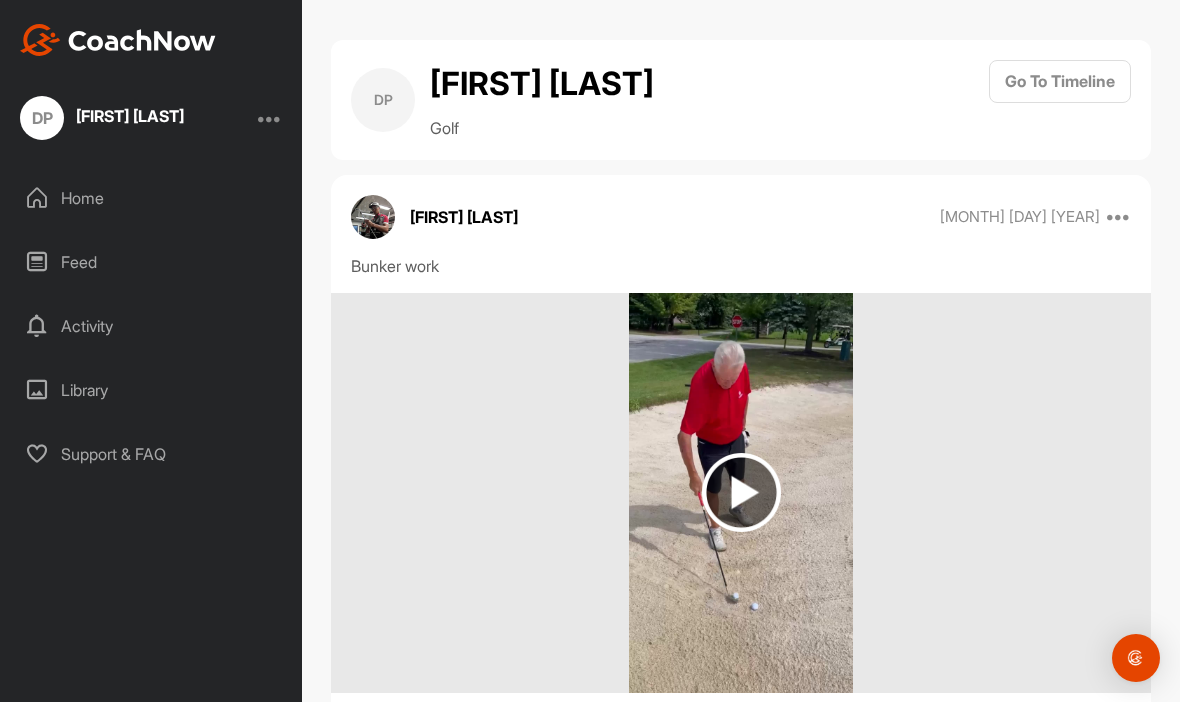 click at bounding box center (741, 492) 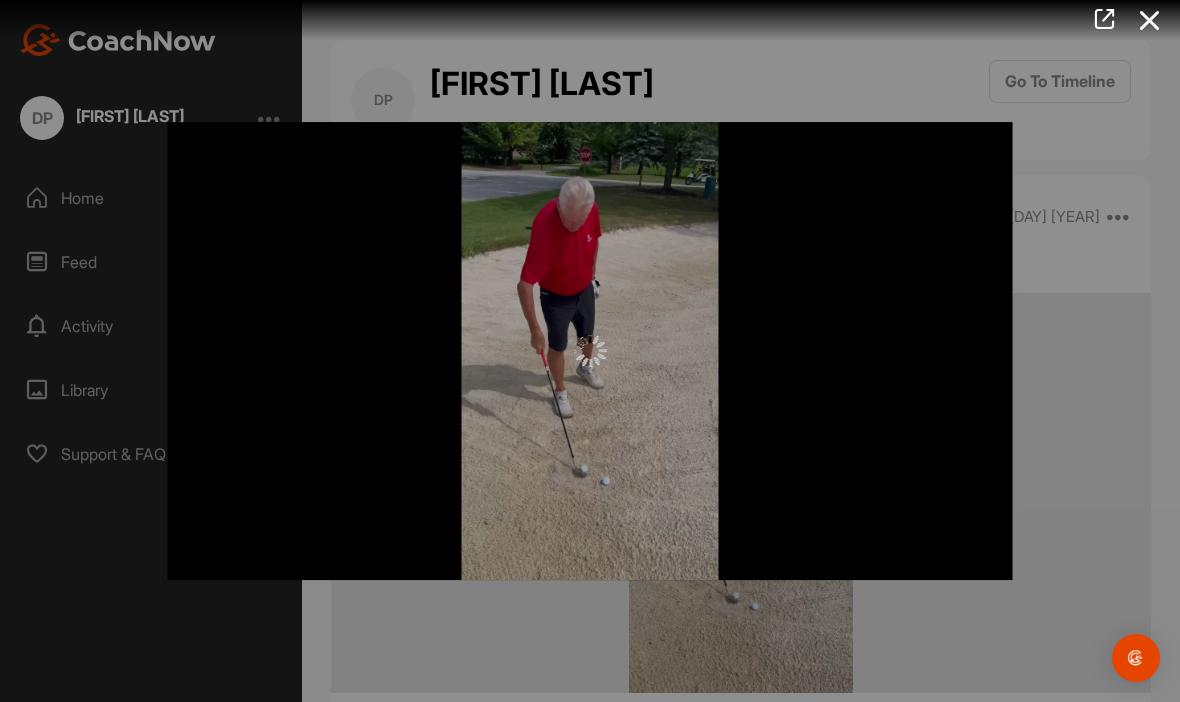 click at bounding box center (590, 351) 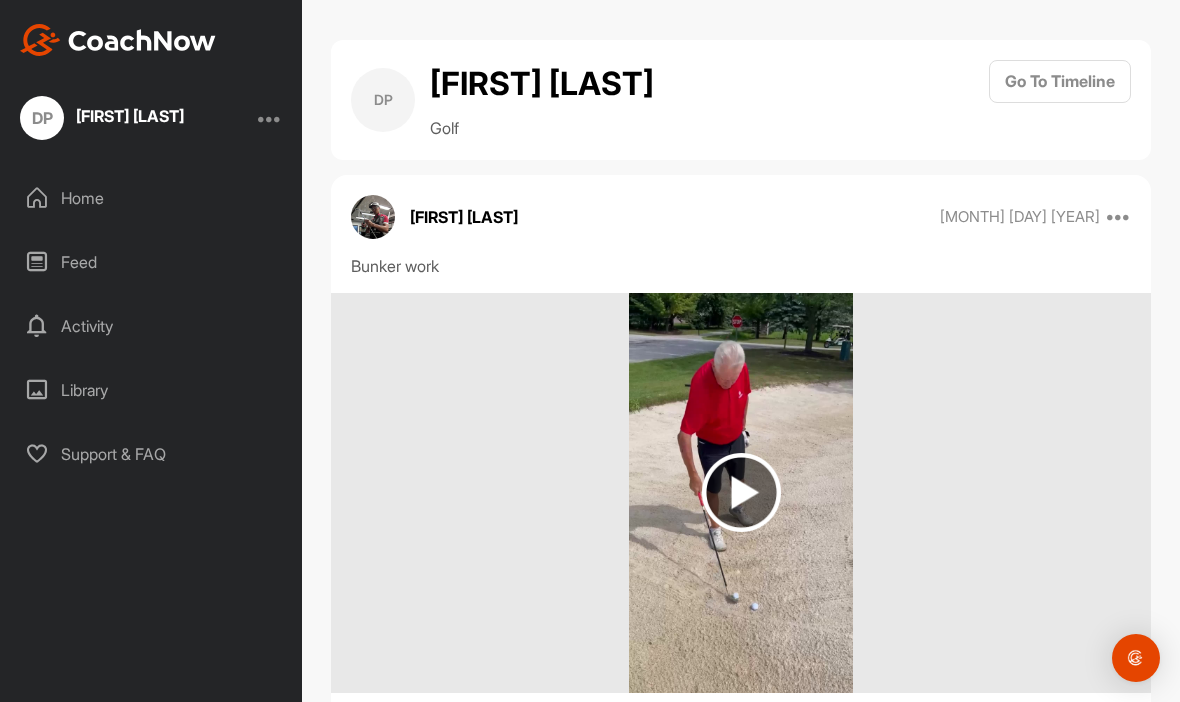 click at bounding box center [741, 492] 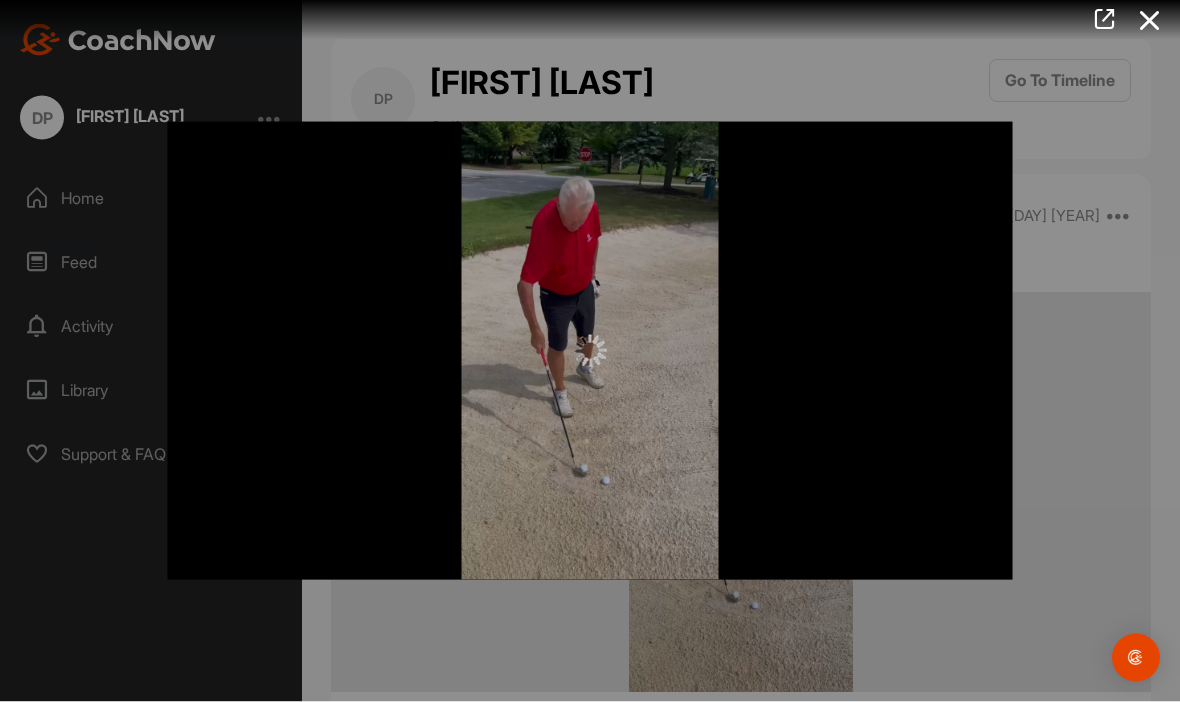 scroll, scrollTop: 19, scrollLeft: 0, axis: vertical 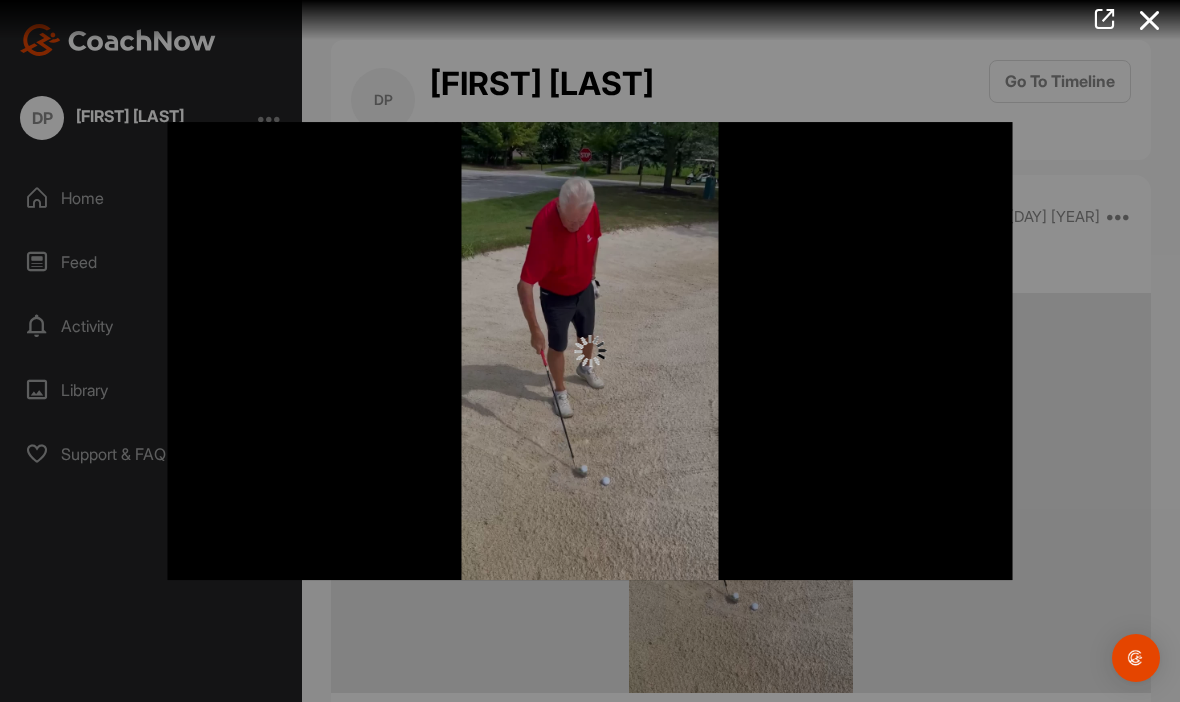 click at bounding box center [590, 351] 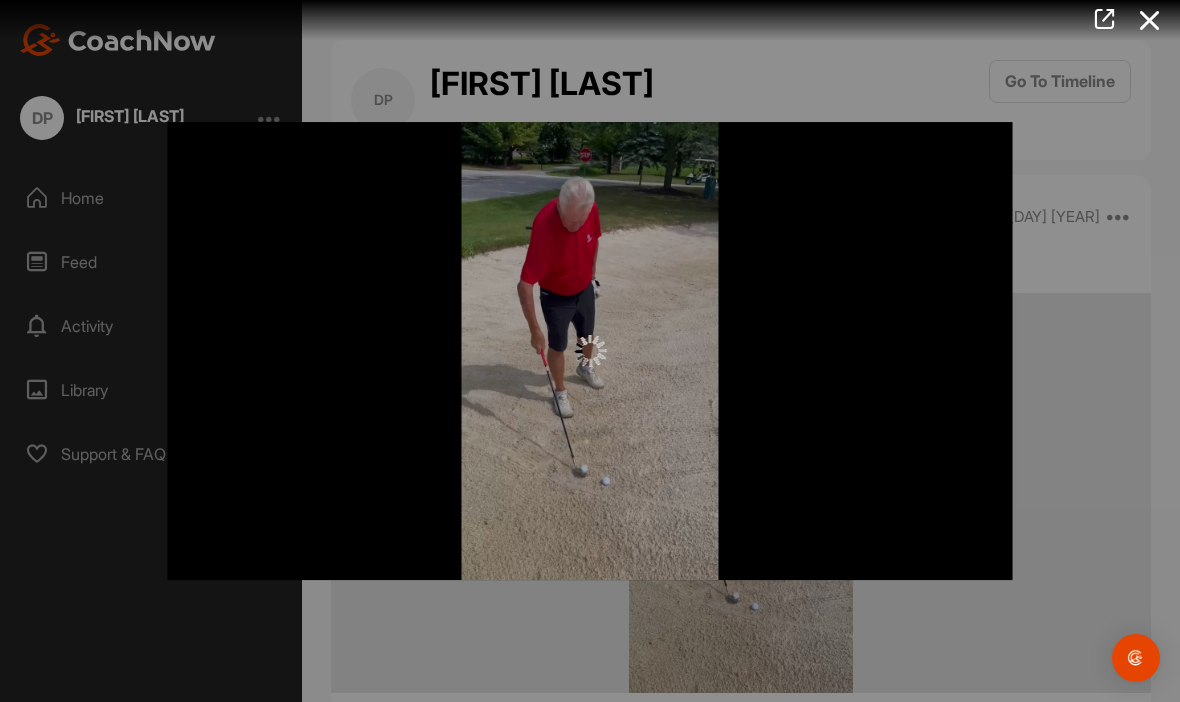 click at bounding box center [590, 351] 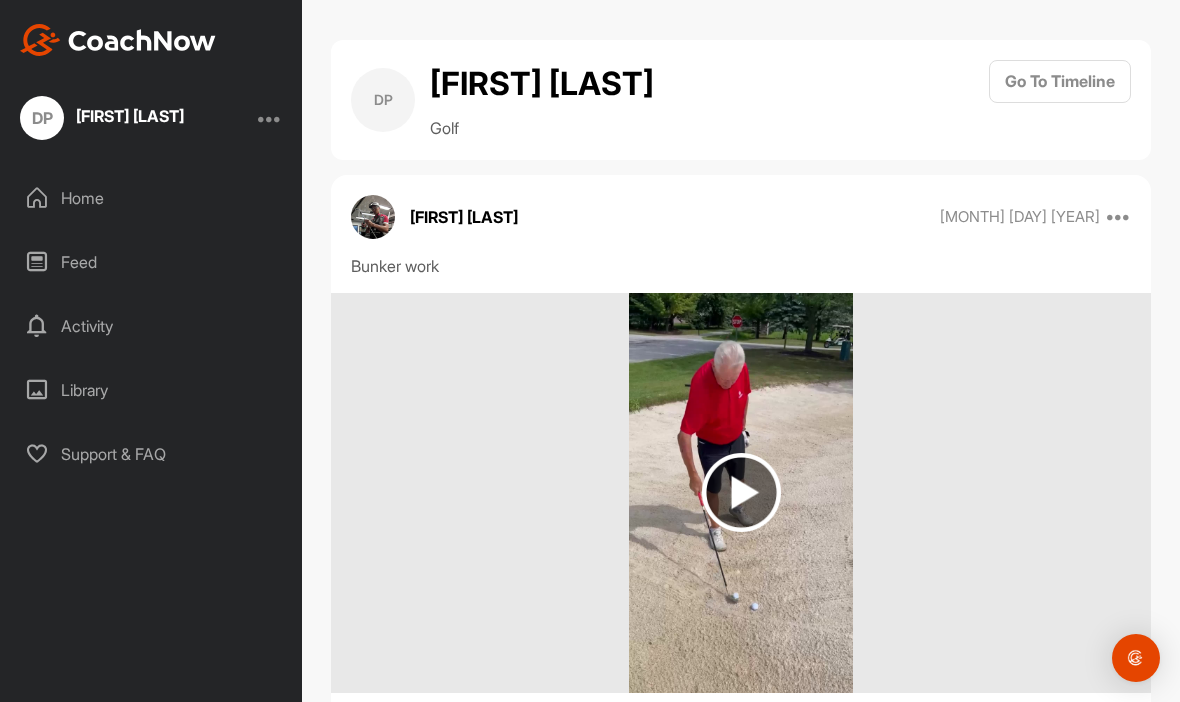 scroll, scrollTop: 0, scrollLeft: 0, axis: both 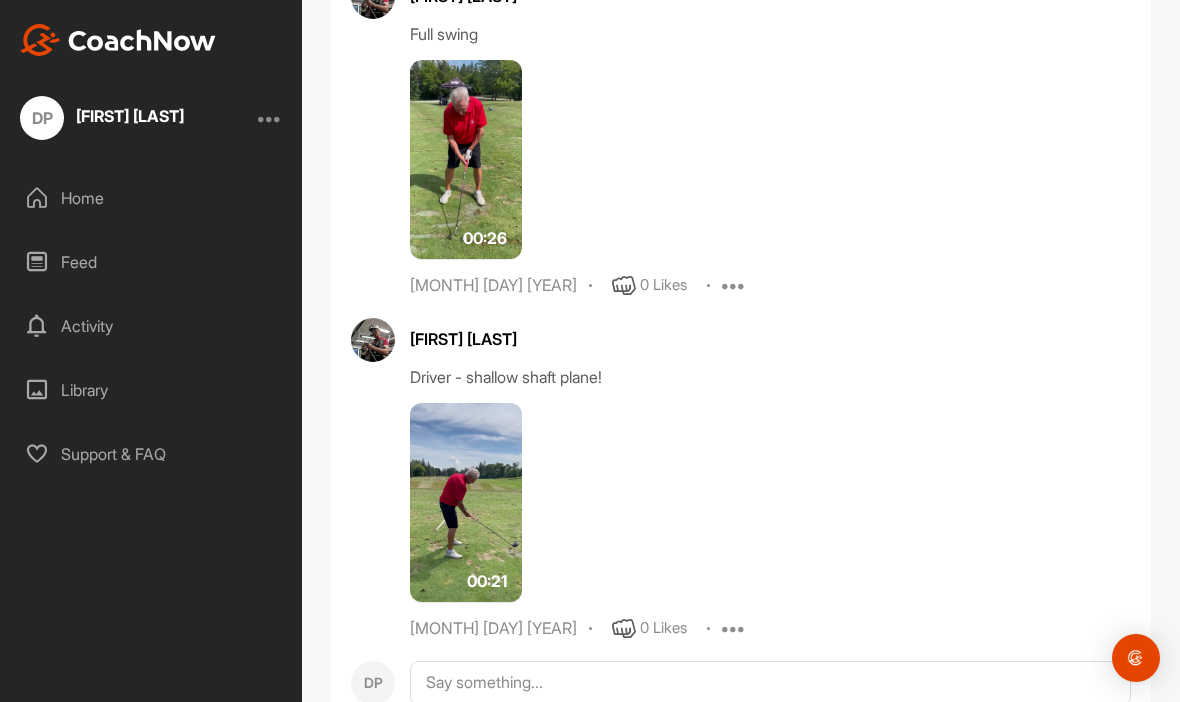 click at bounding box center [466, 503] 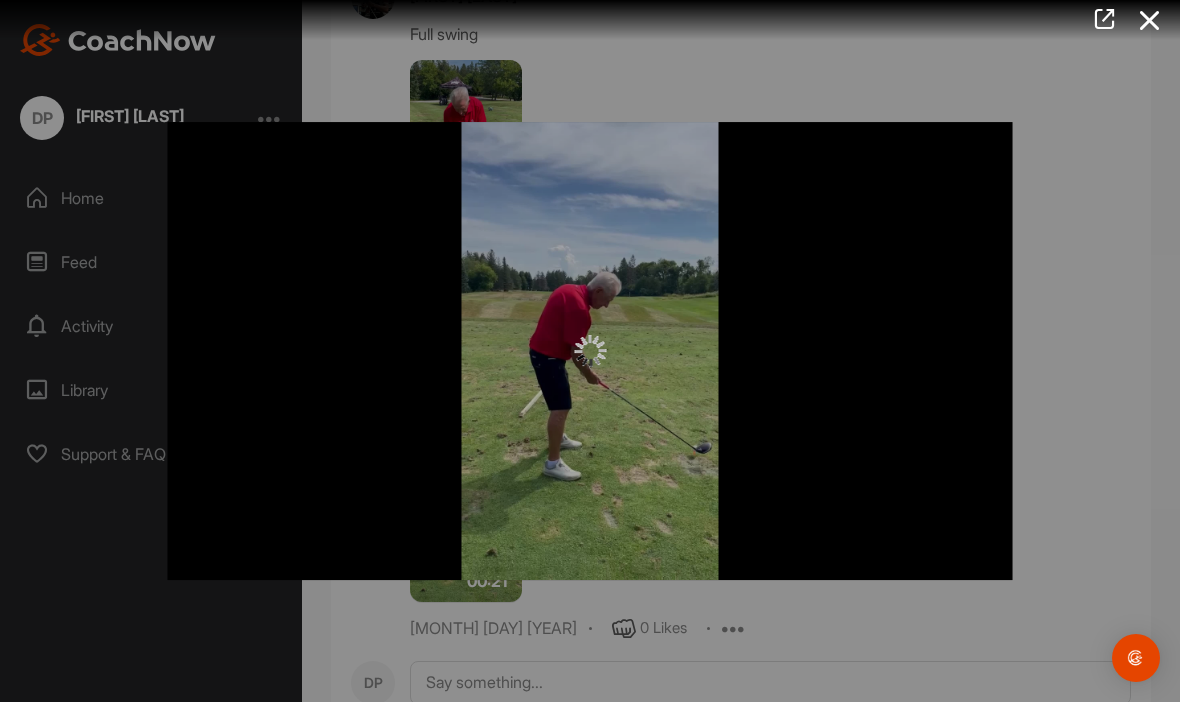click at bounding box center [590, 351] 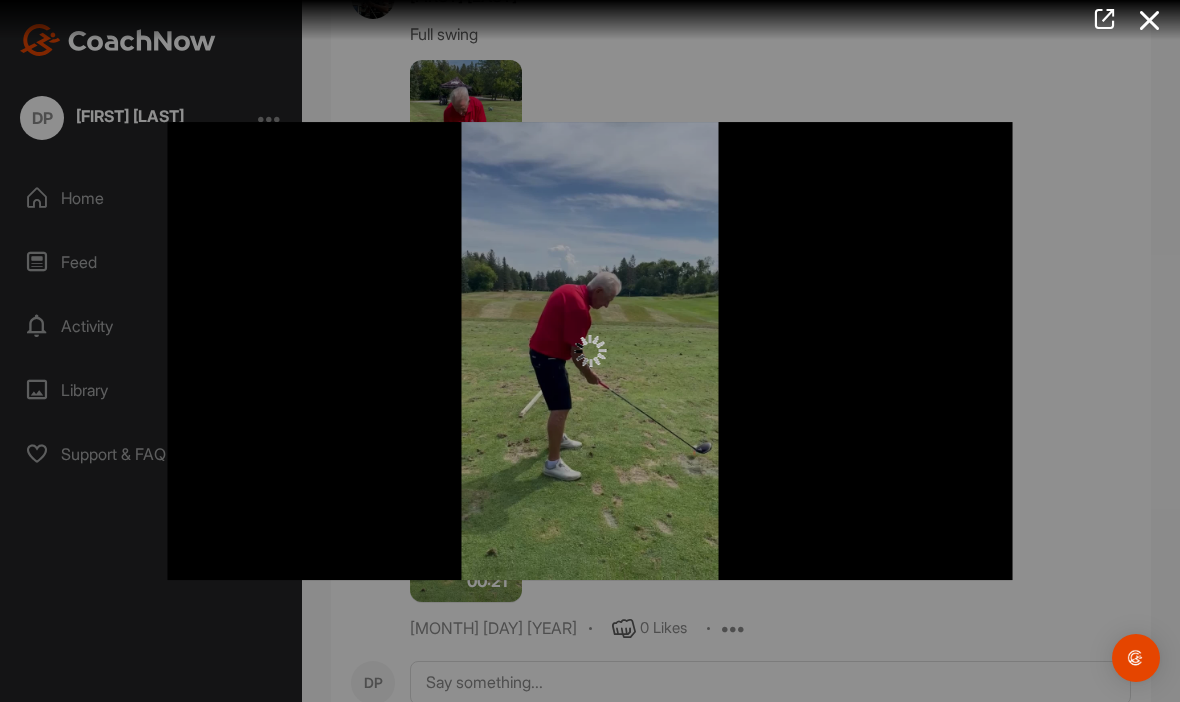 click at bounding box center [590, 351] 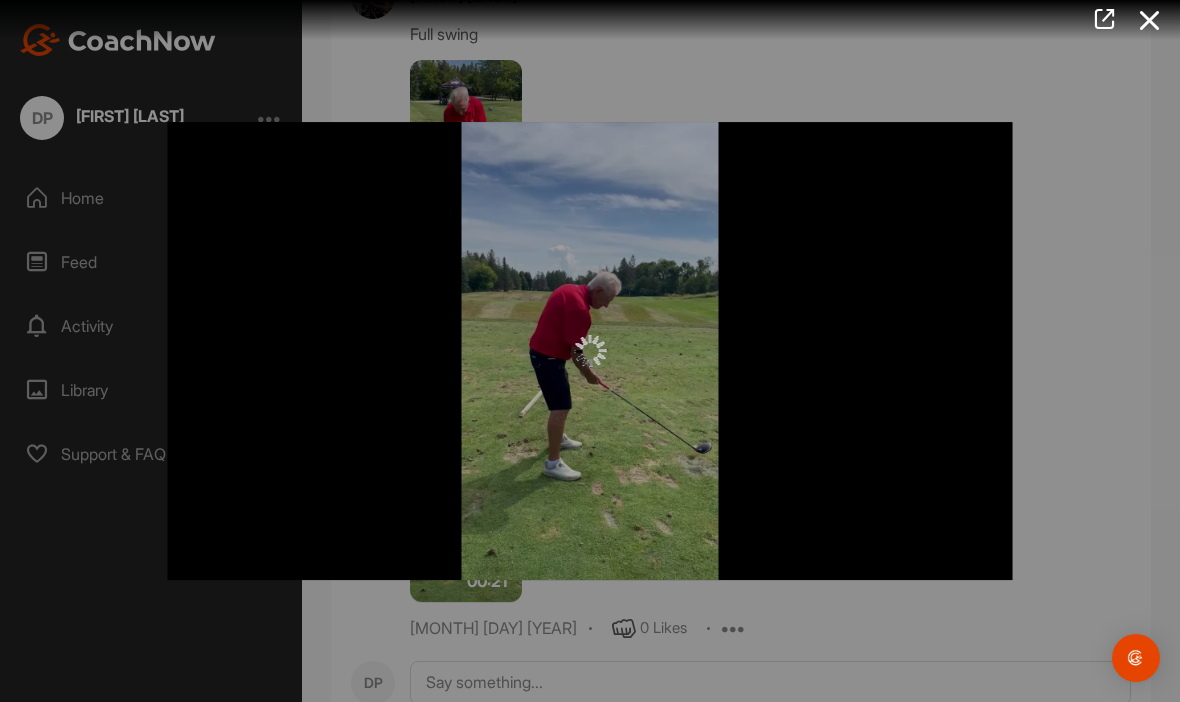 click at bounding box center [590, 351] 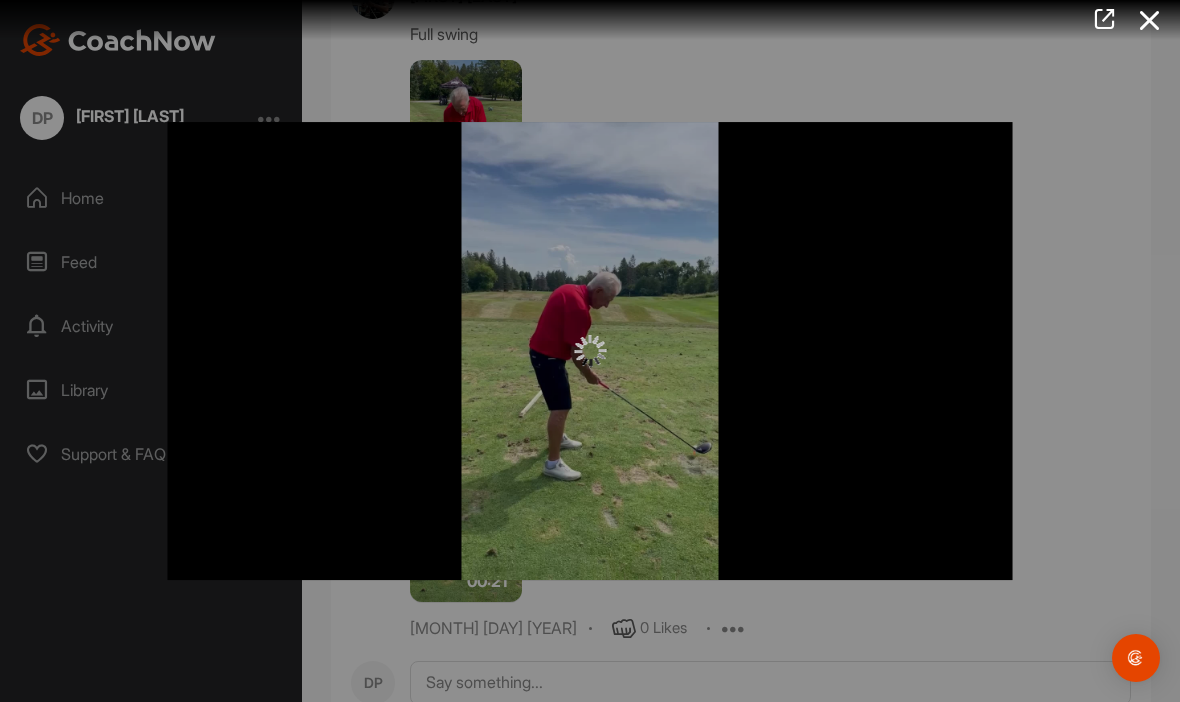 click at bounding box center [1150, 20] 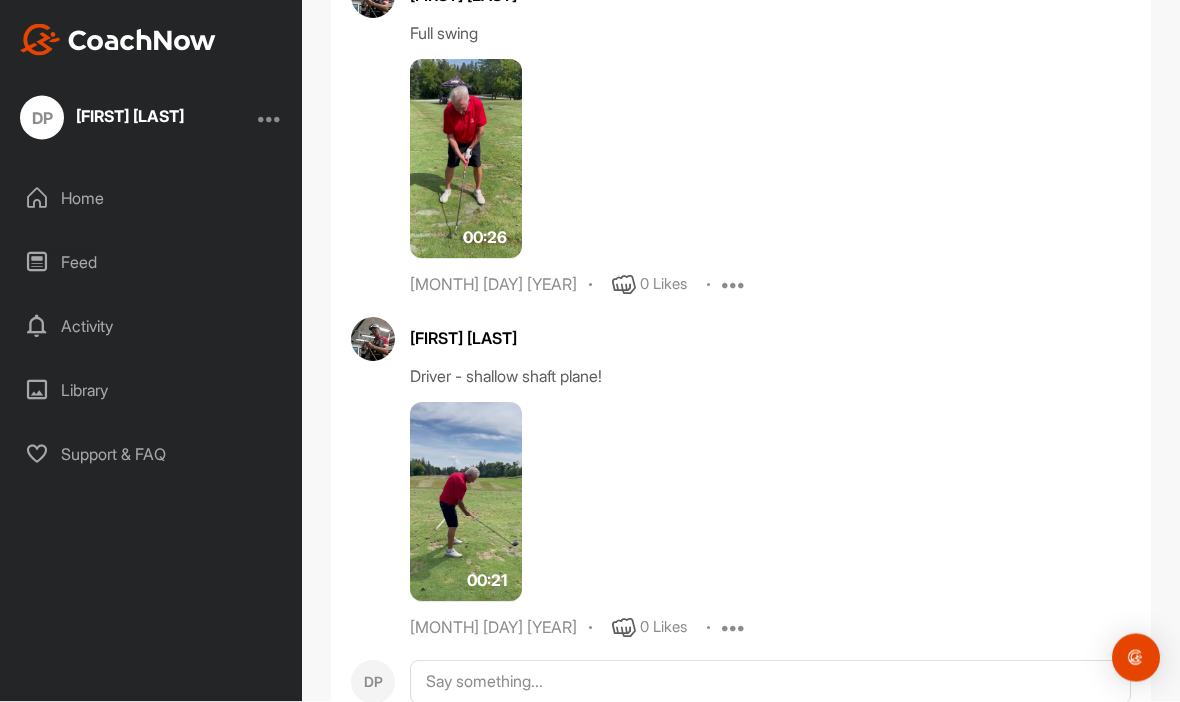 scroll, scrollTop: 0, scrollLeft: 0, axis: both 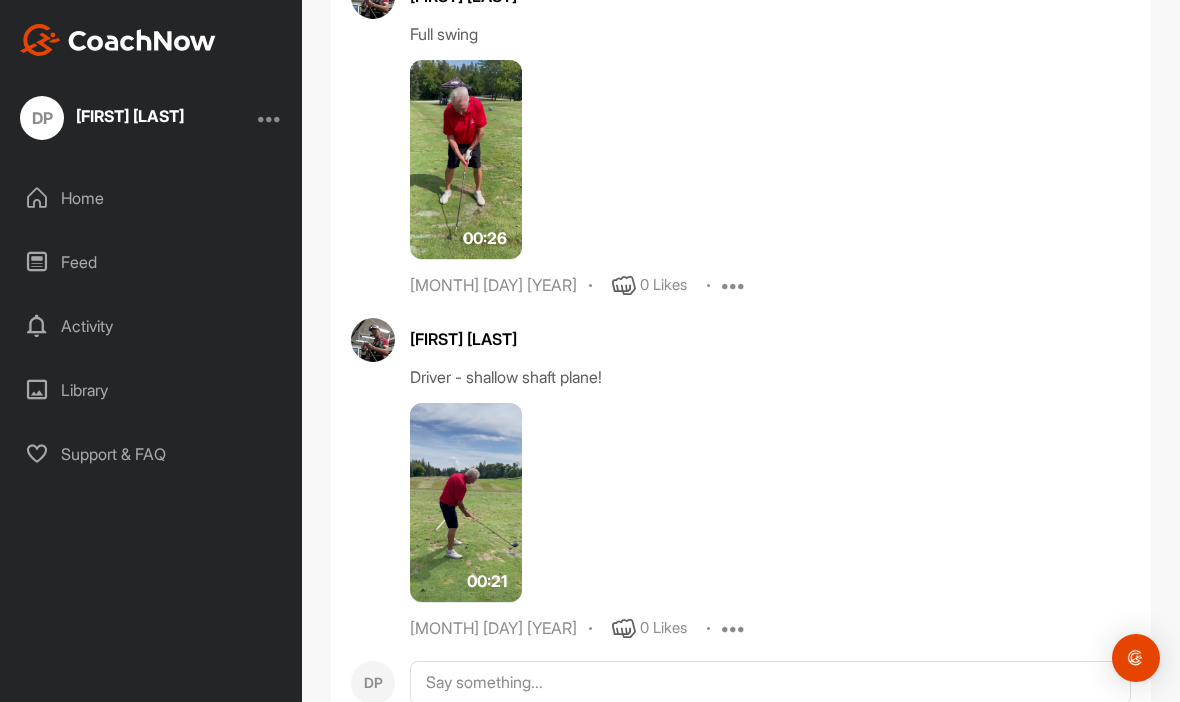 click on "Library" at bounding box center [152, 390] 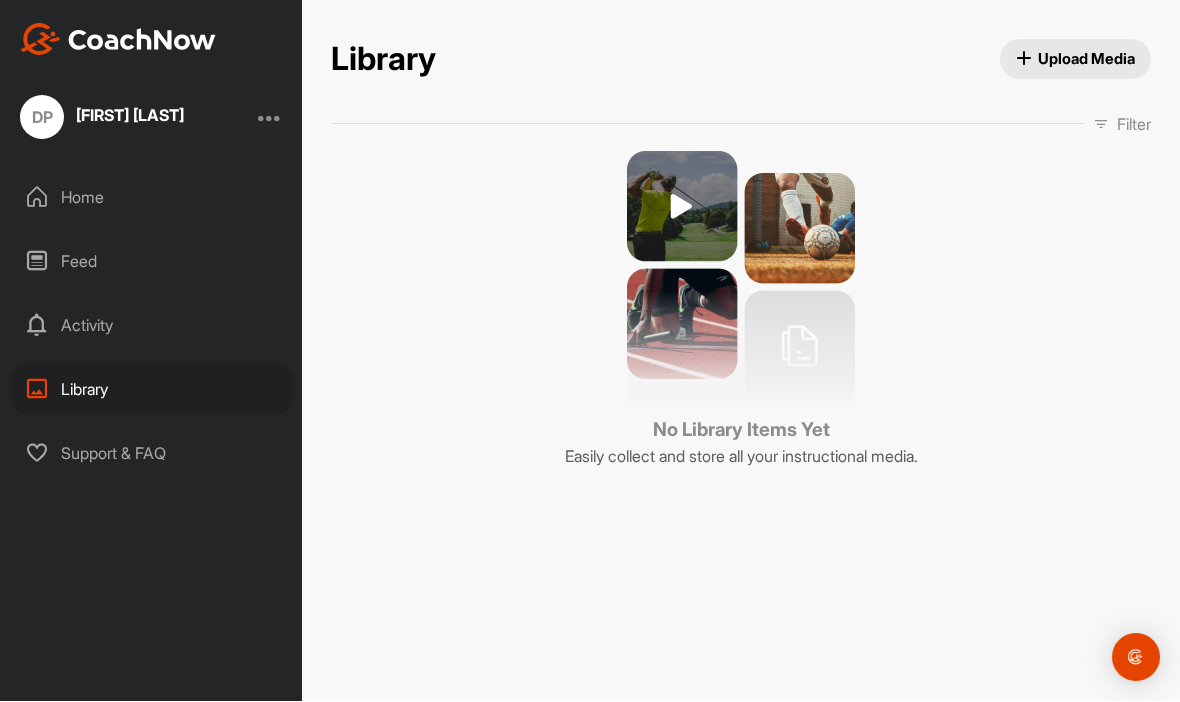 scroll, scrollTop: 69, scrollLeft: 0, axis: vertical 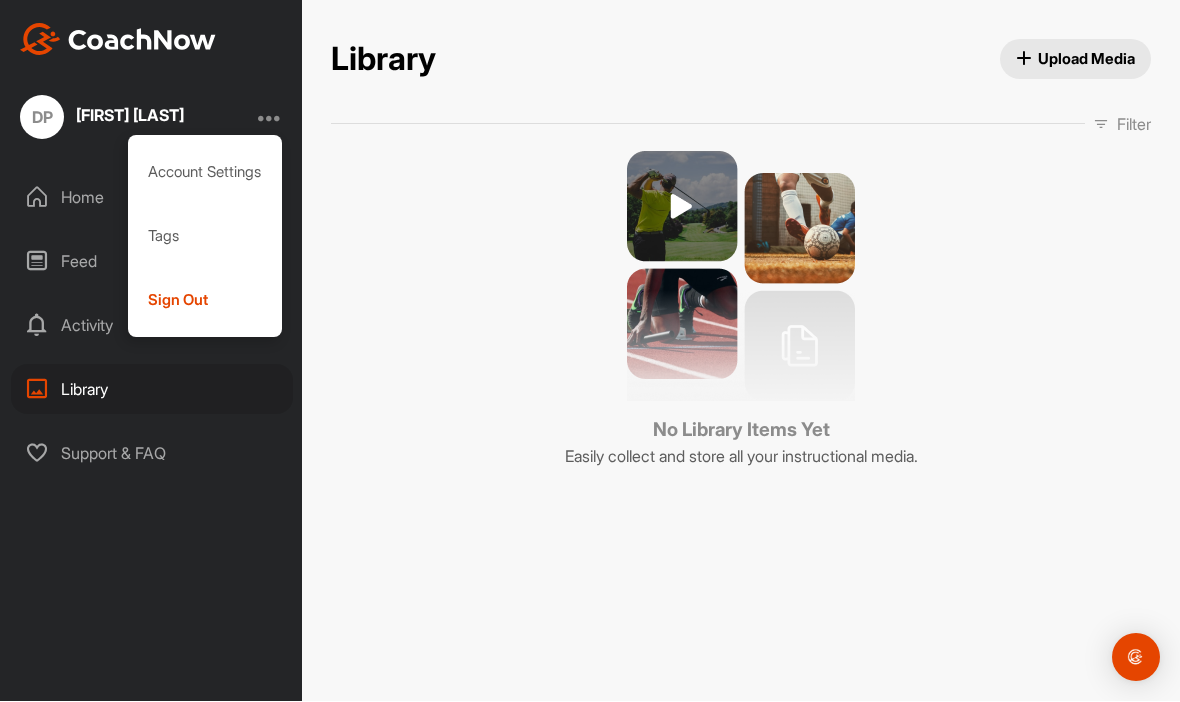 click on "Account Settings" at bounding box center (205, 173) 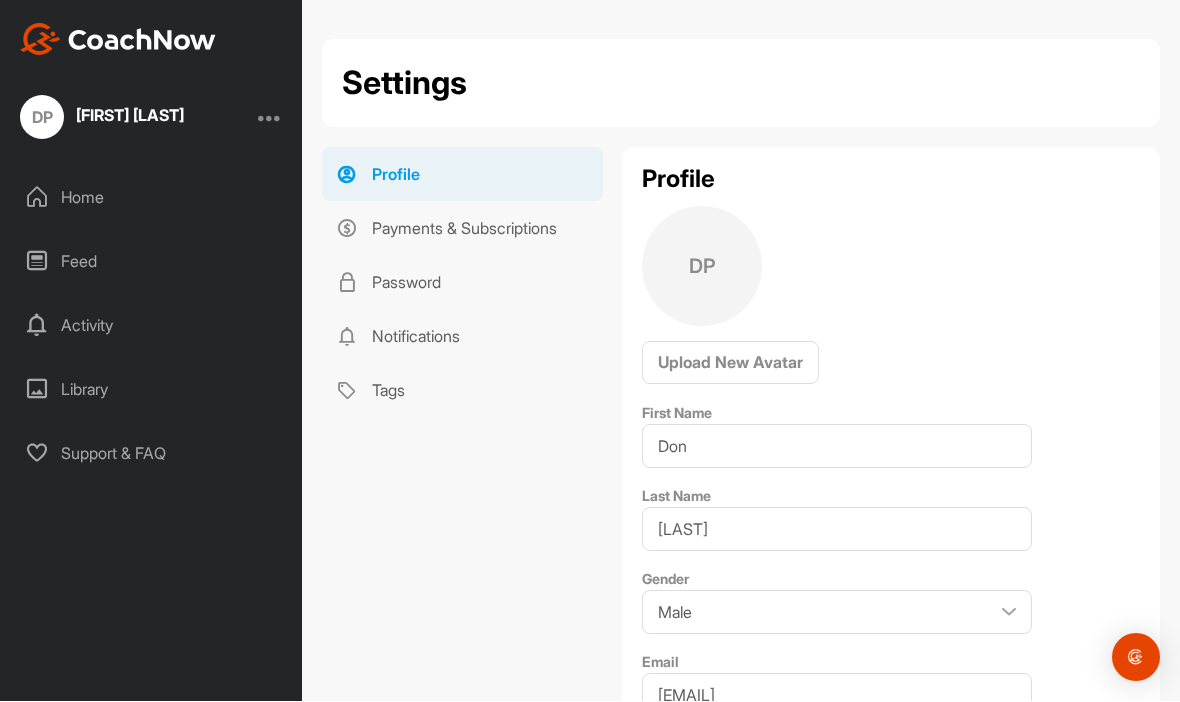 scroll, scrollTop: 0, scrollLeft: 0, axis: both 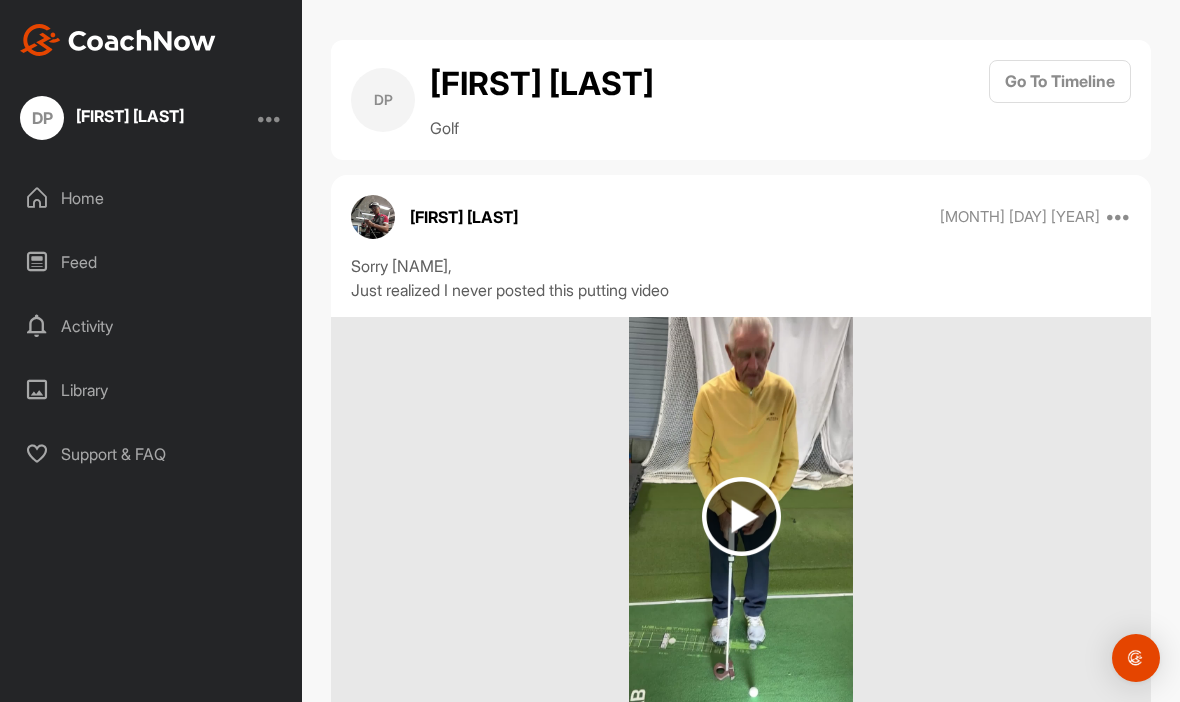 click at bounding box center (741, 516) 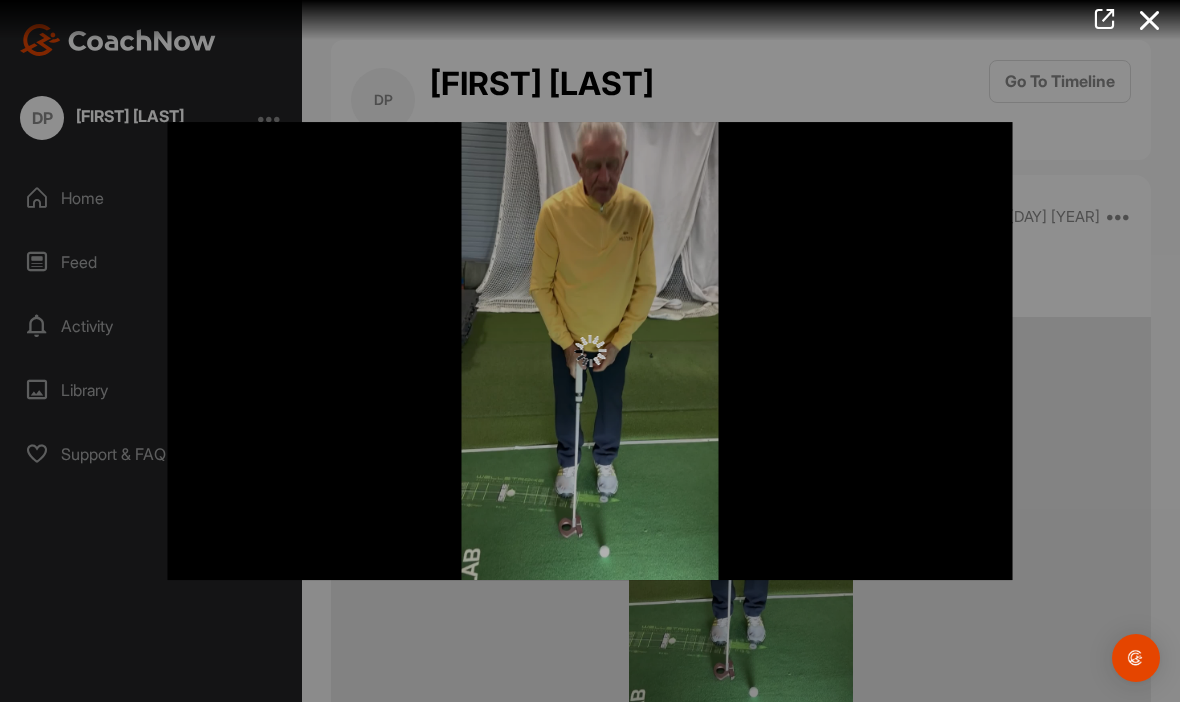 click at bounding box center (590, 351) 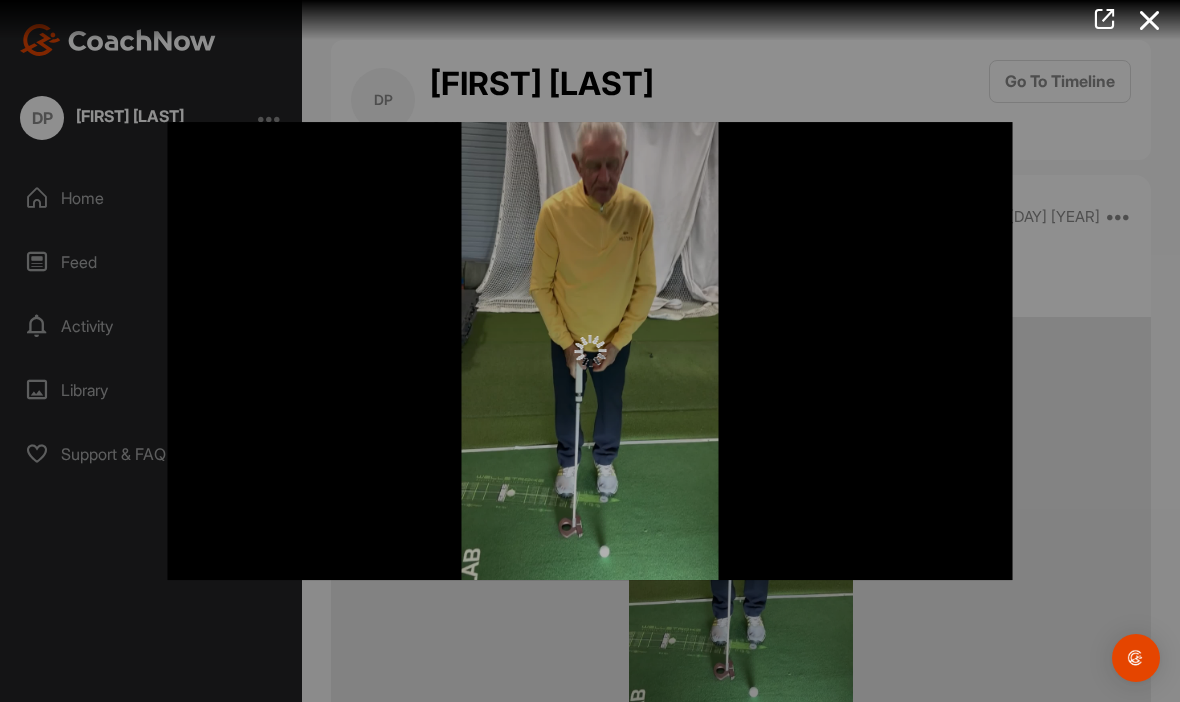 click at bounding box center (590, 351) 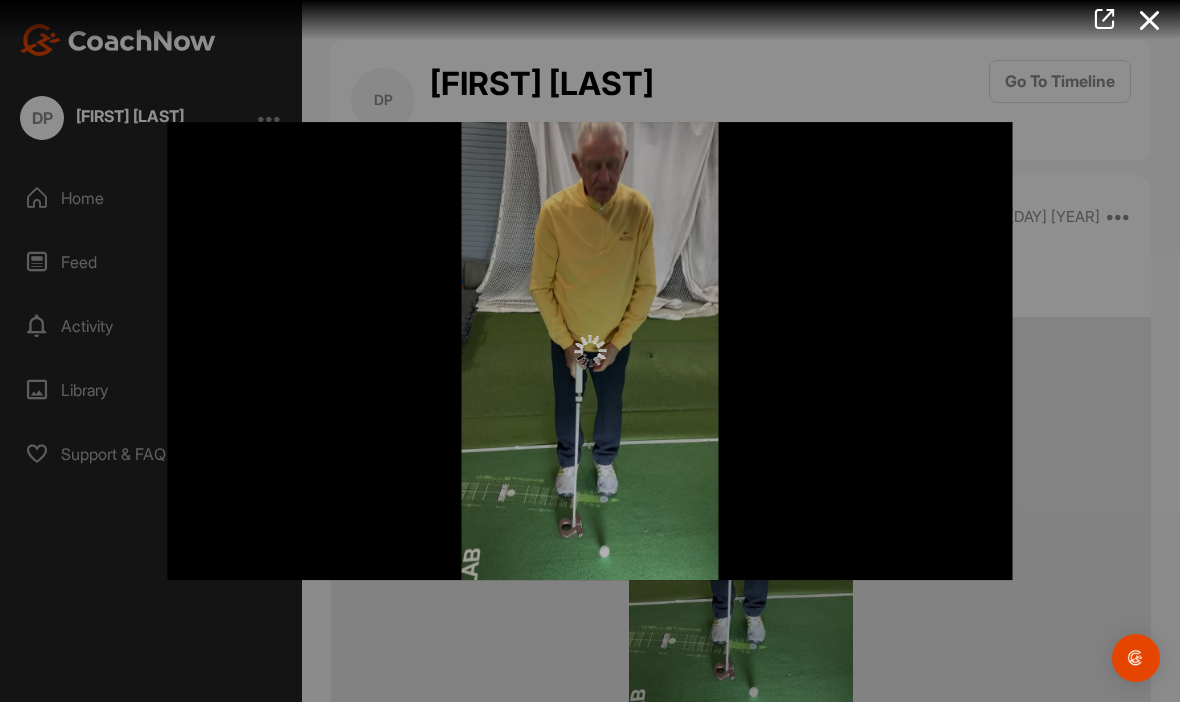 click at bounding box center (590, 351) 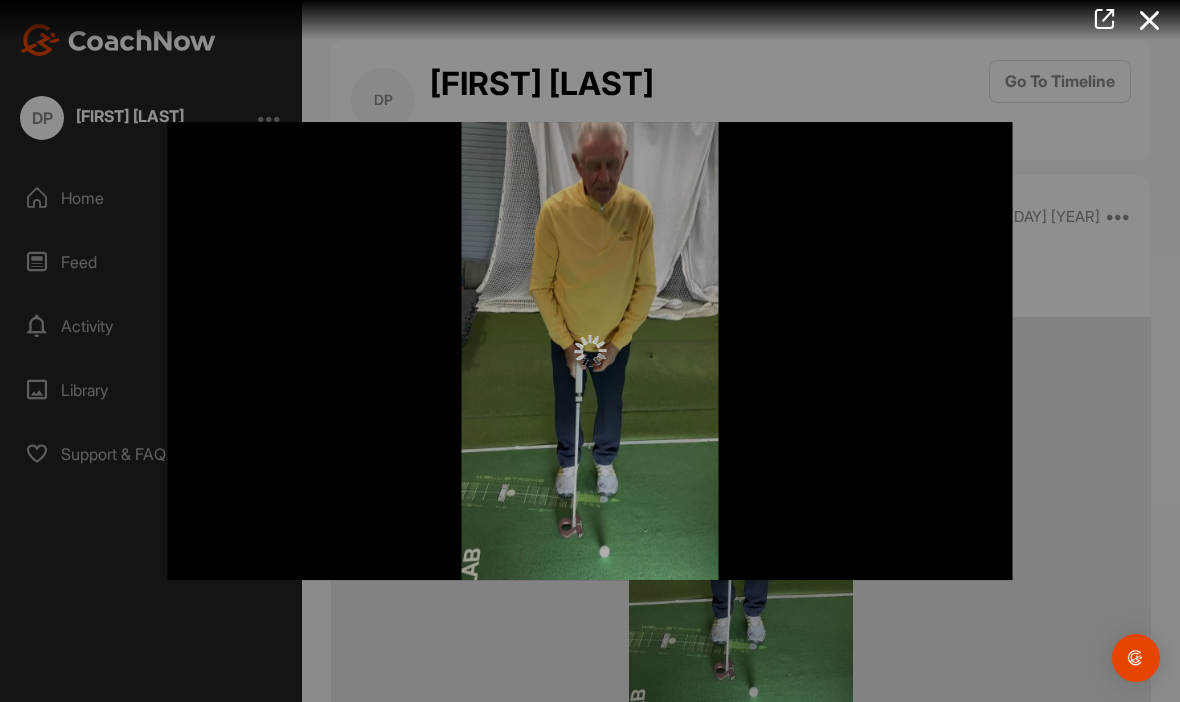 click at bounding box center (590, 351) 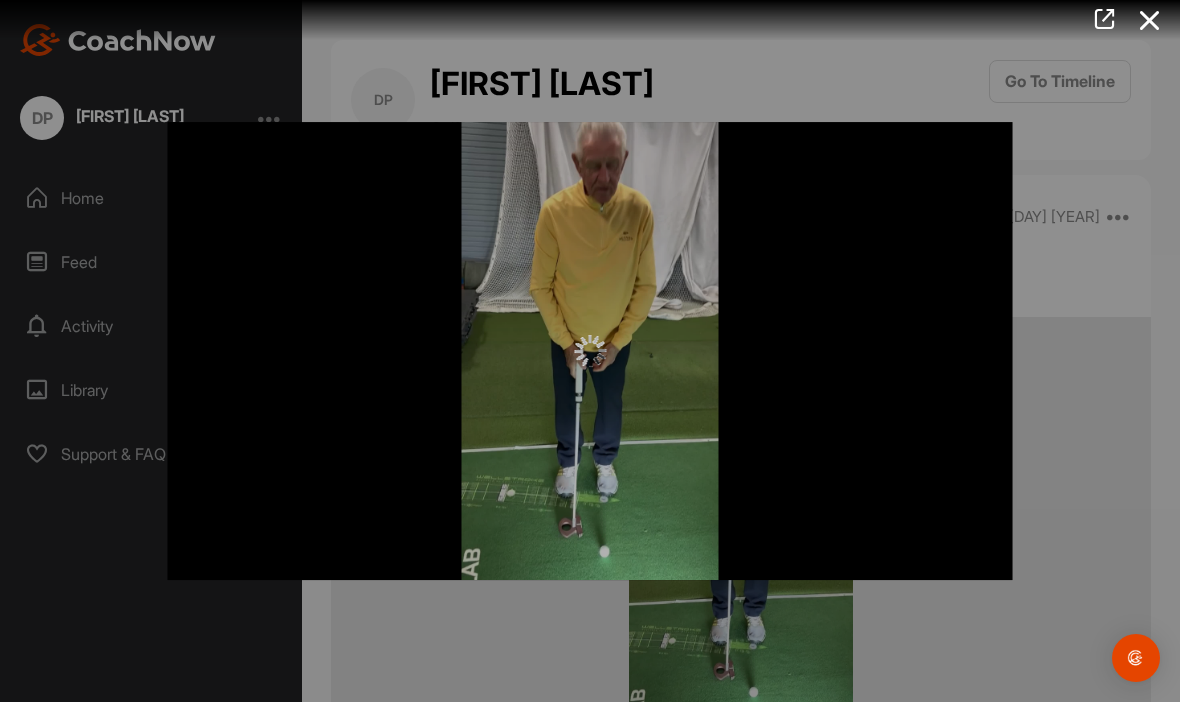 click at bounding box center [590, 351] 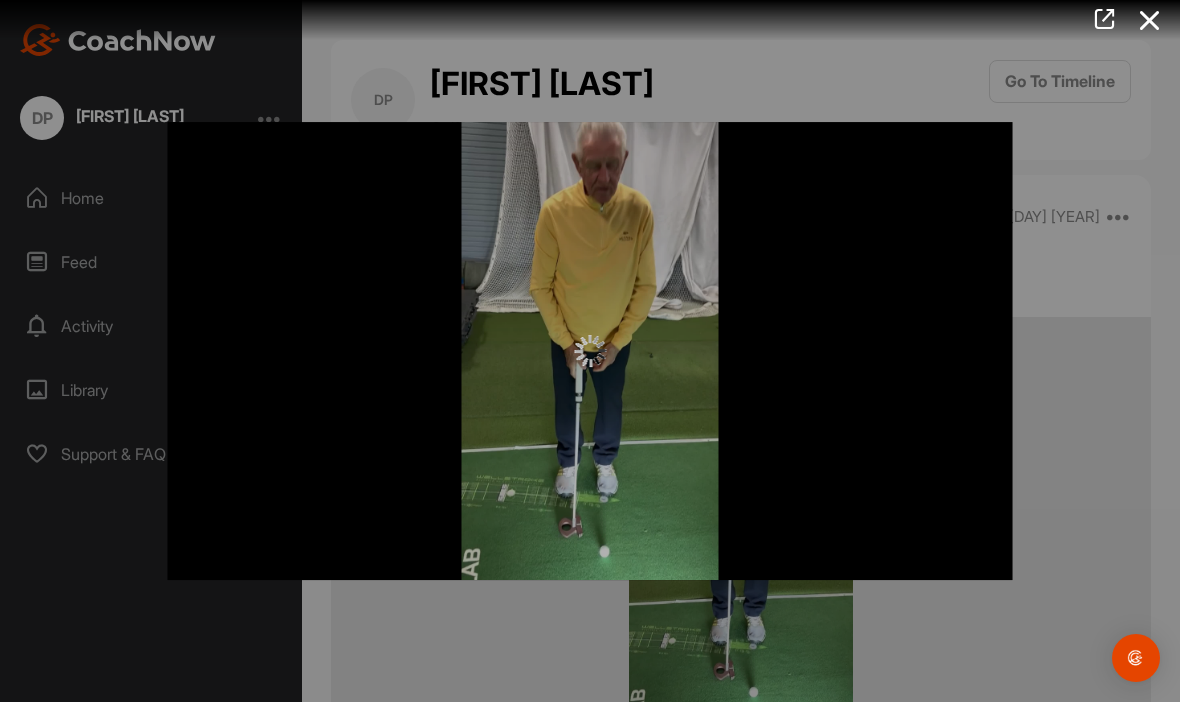 click at bounding box center (590, 351) 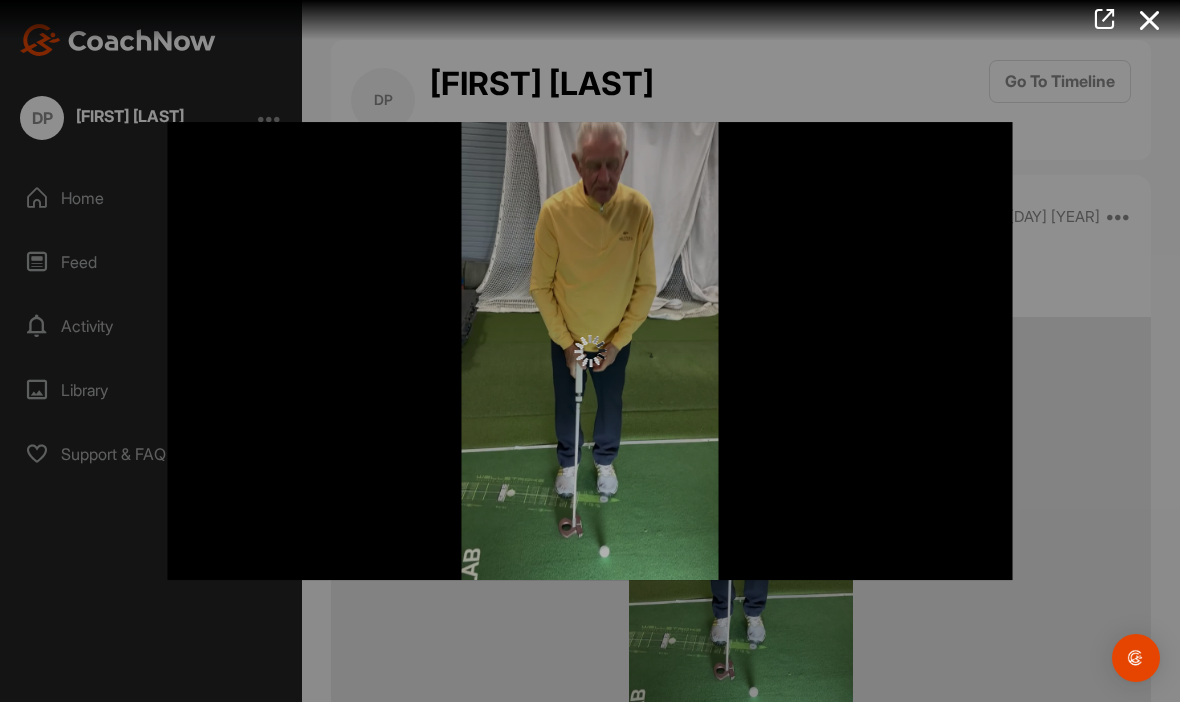 click at bounding box center [590, 351] 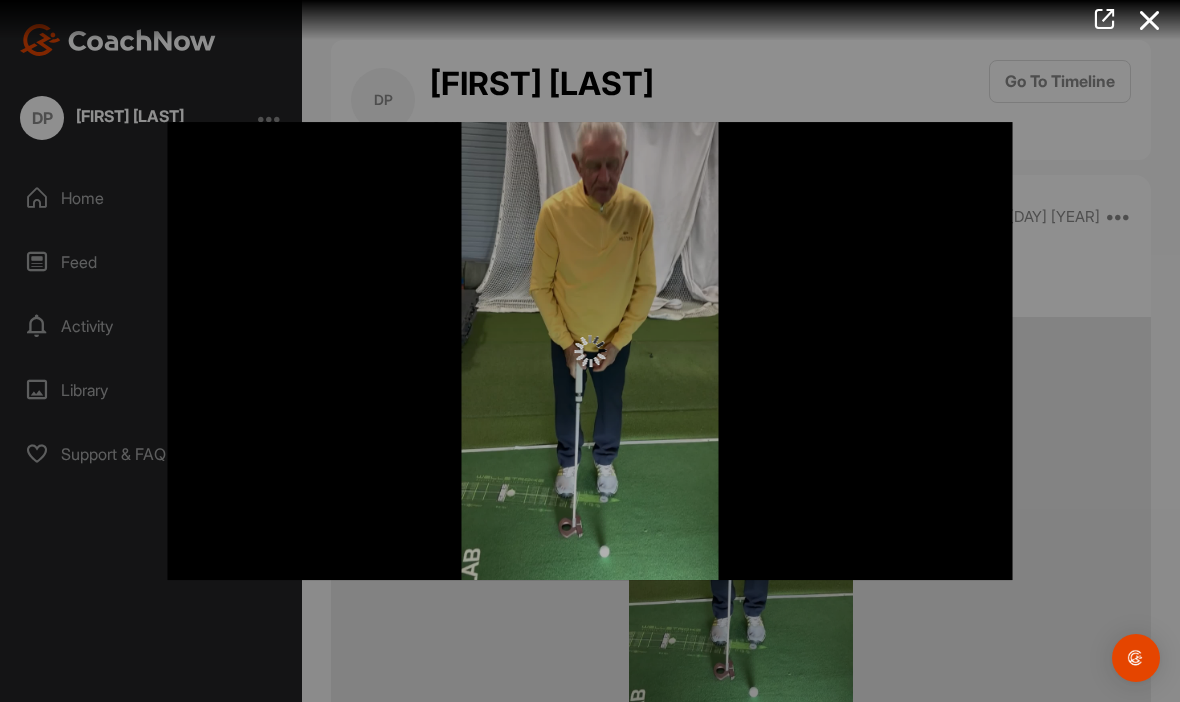 click at bounding box center (590, 351) 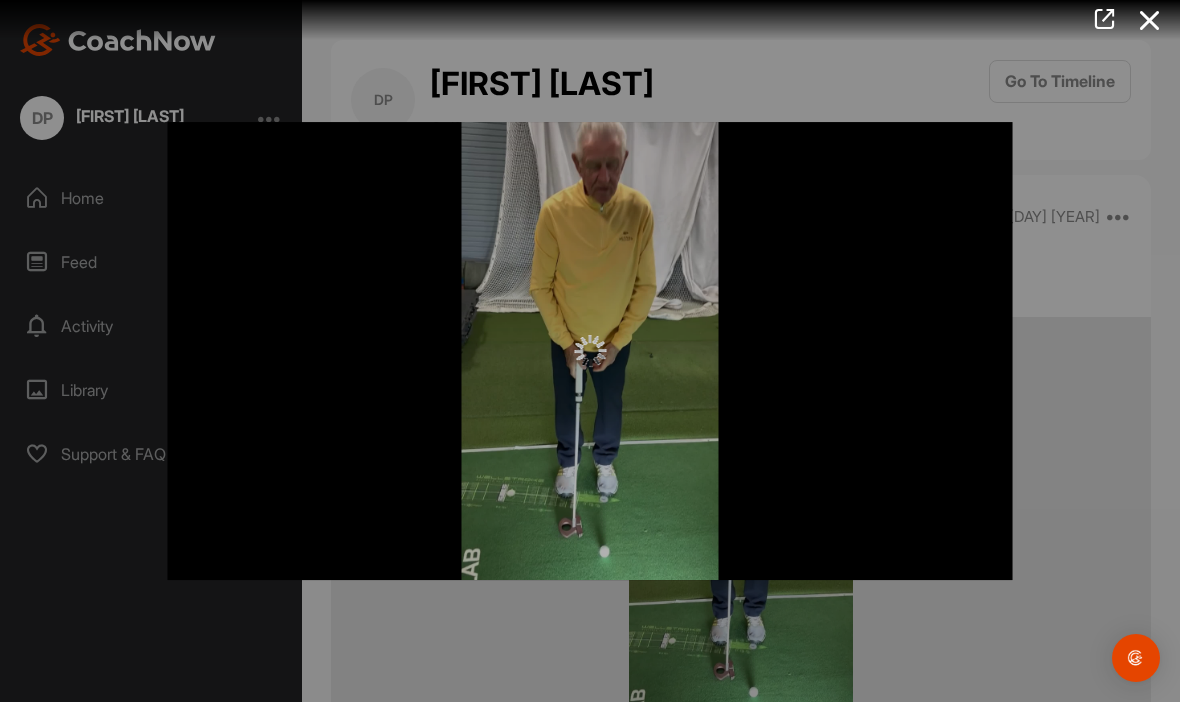 scroll, scrollTop: 0, scrollLeft: 0, axis: both 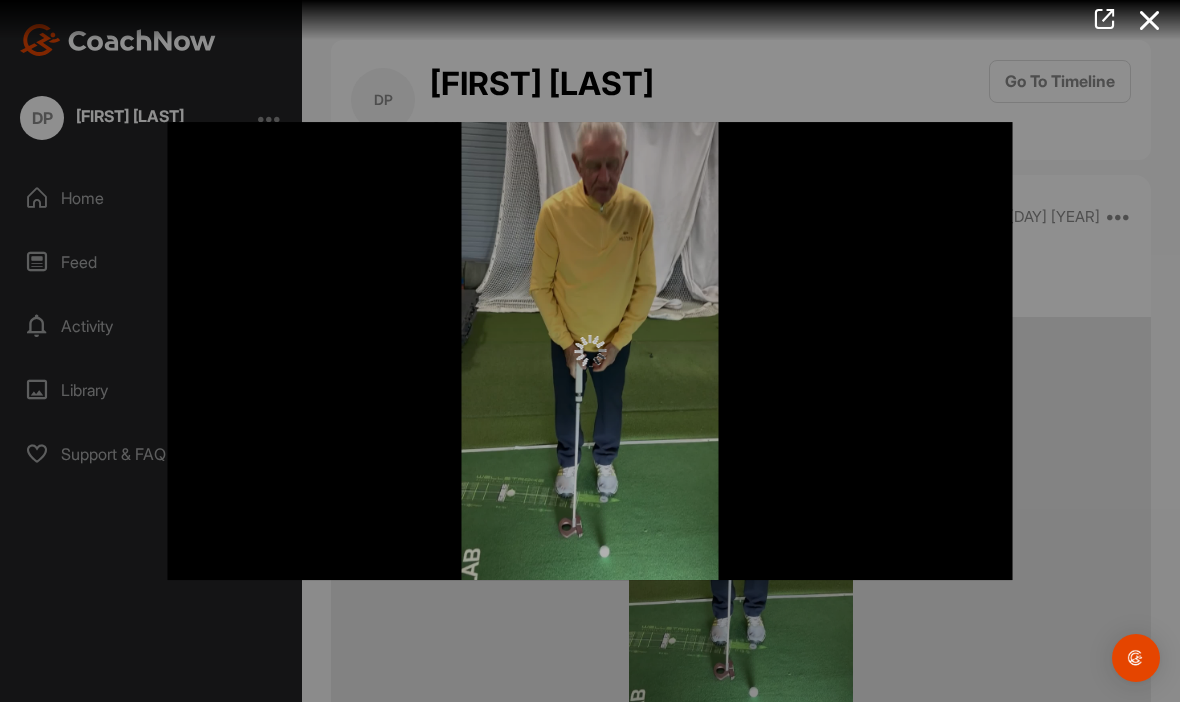 click at bounding box center [590, 351] 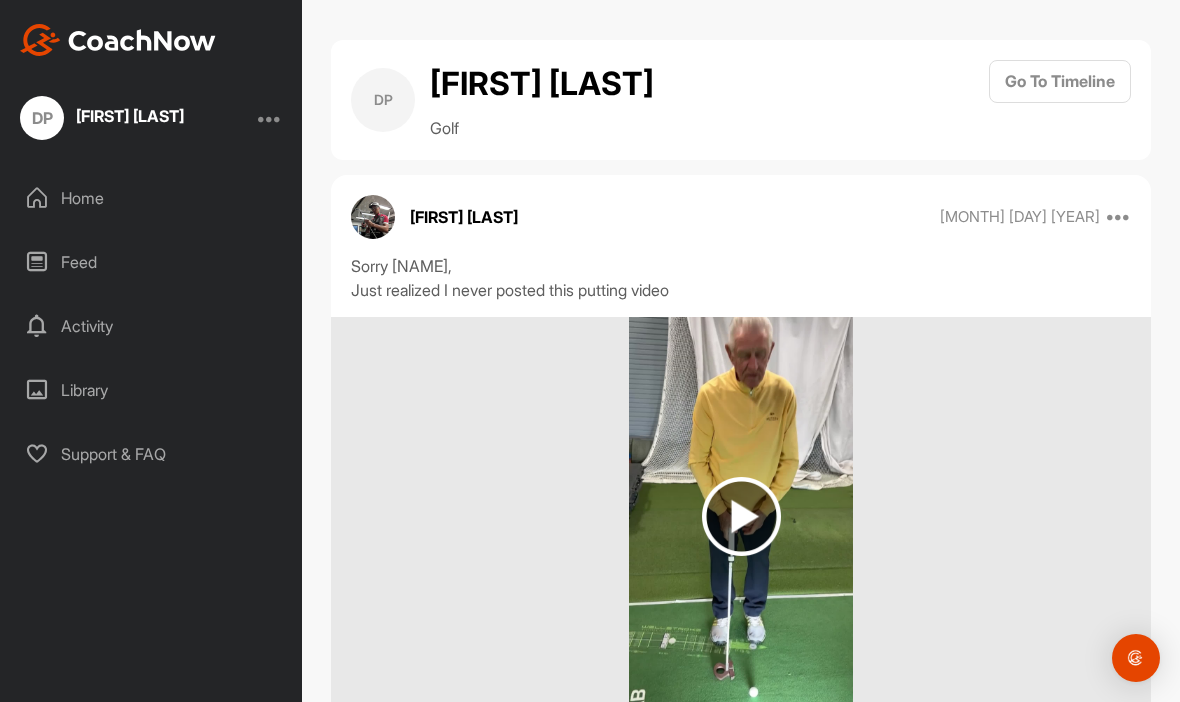 click at bounding box center [741, 516] 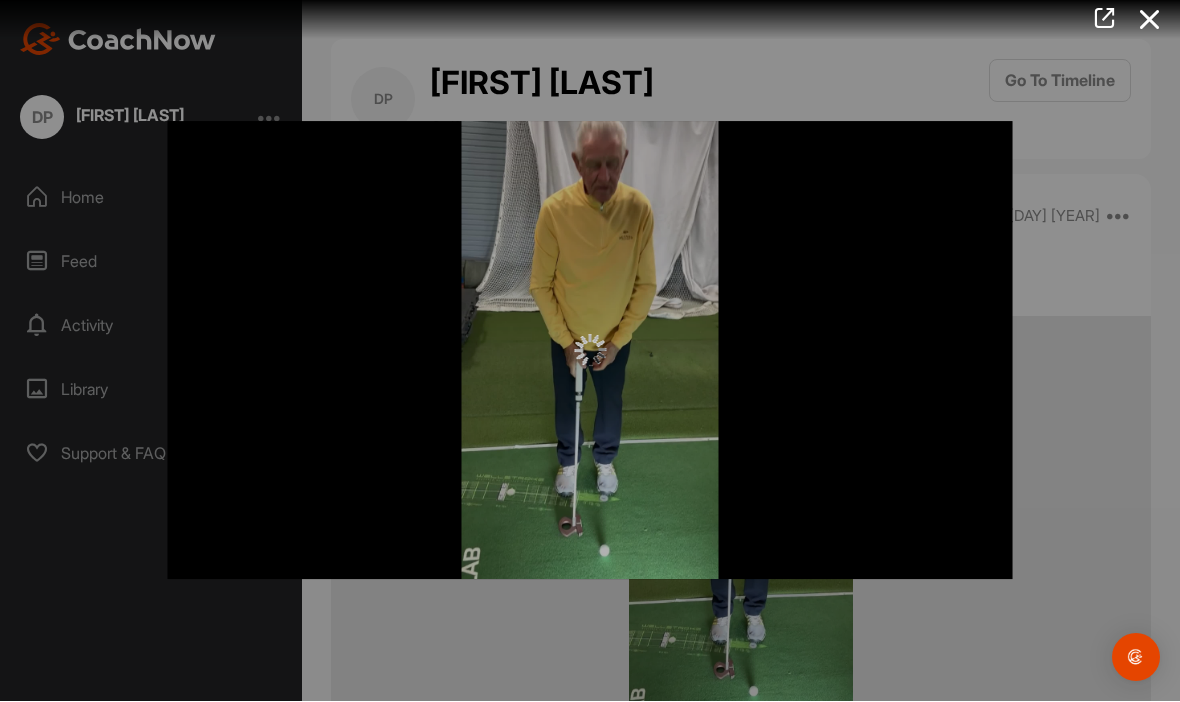 scroll, scrollTop: 0, scrollLeft: 0, axis: both 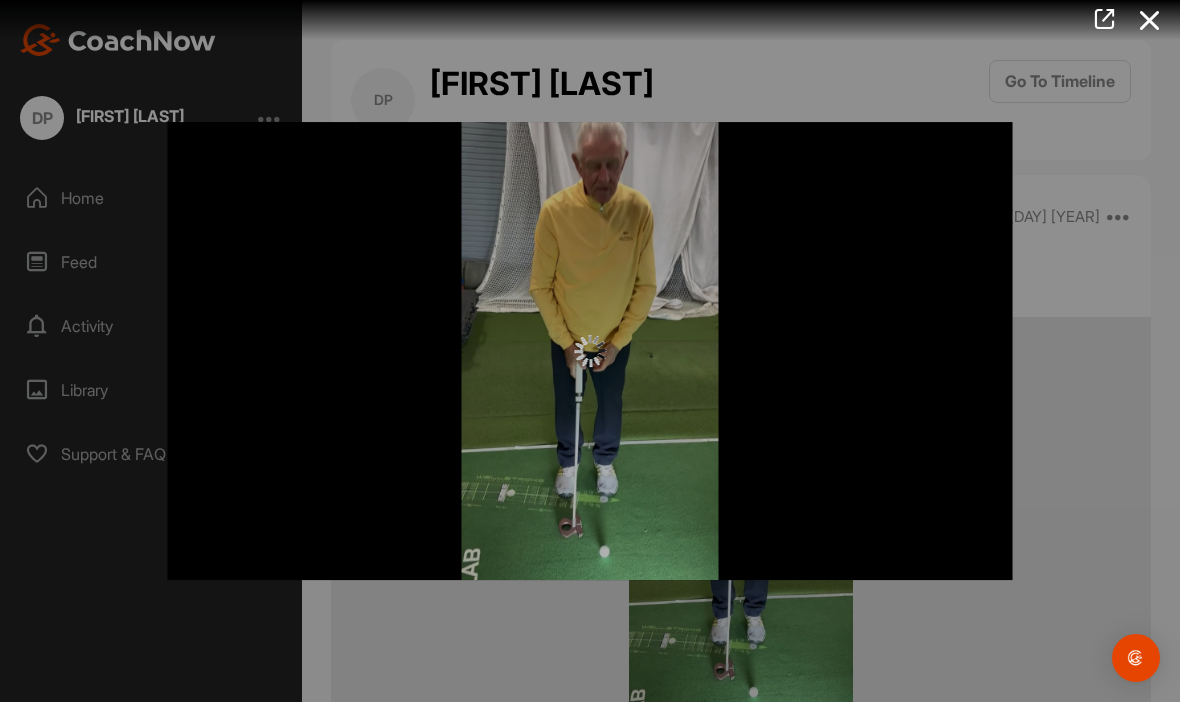 click at bounding box center [1104, 19] 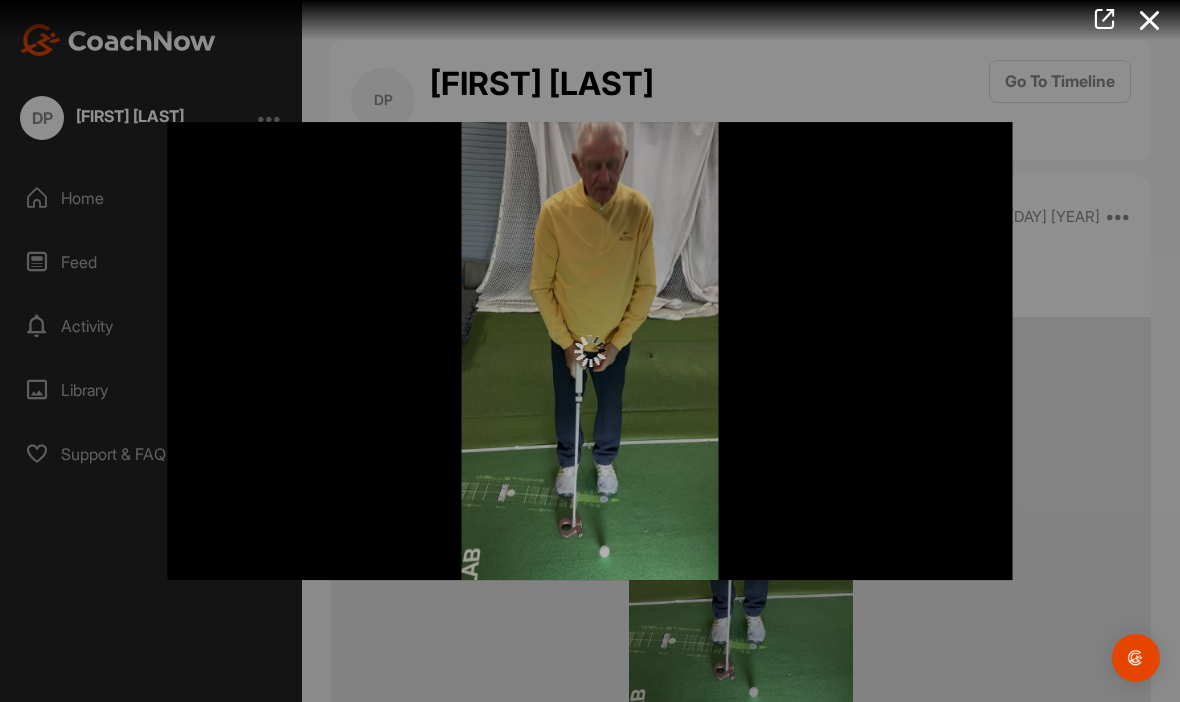 click at bounding box center [1150, 20] 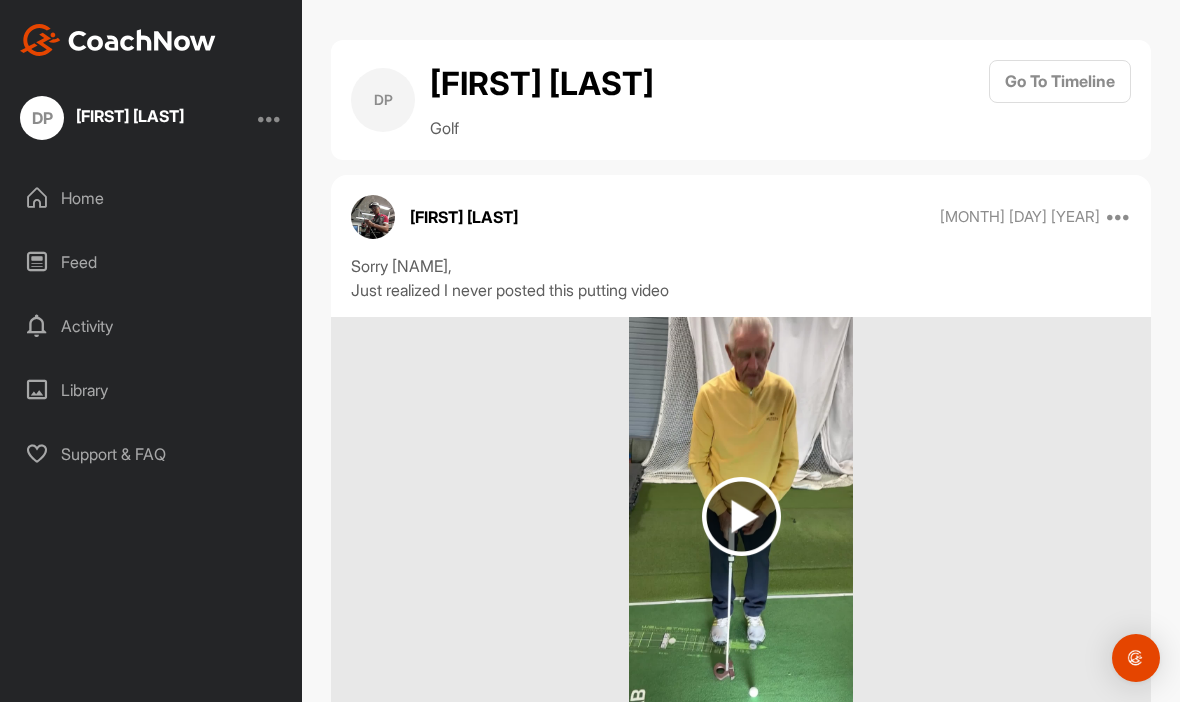 click on "DP Don Polyschuk" at bounding box center [151, 118] 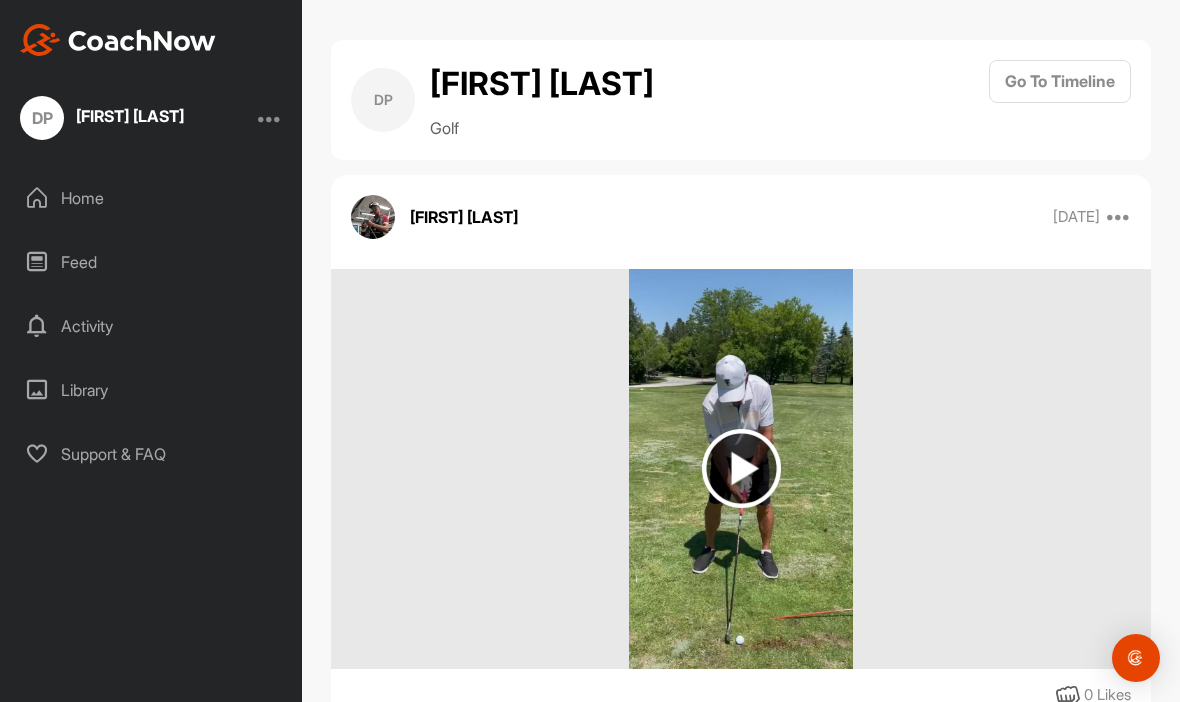 scroll, scrollTop: 0, scrollLeft: 0, axis: both 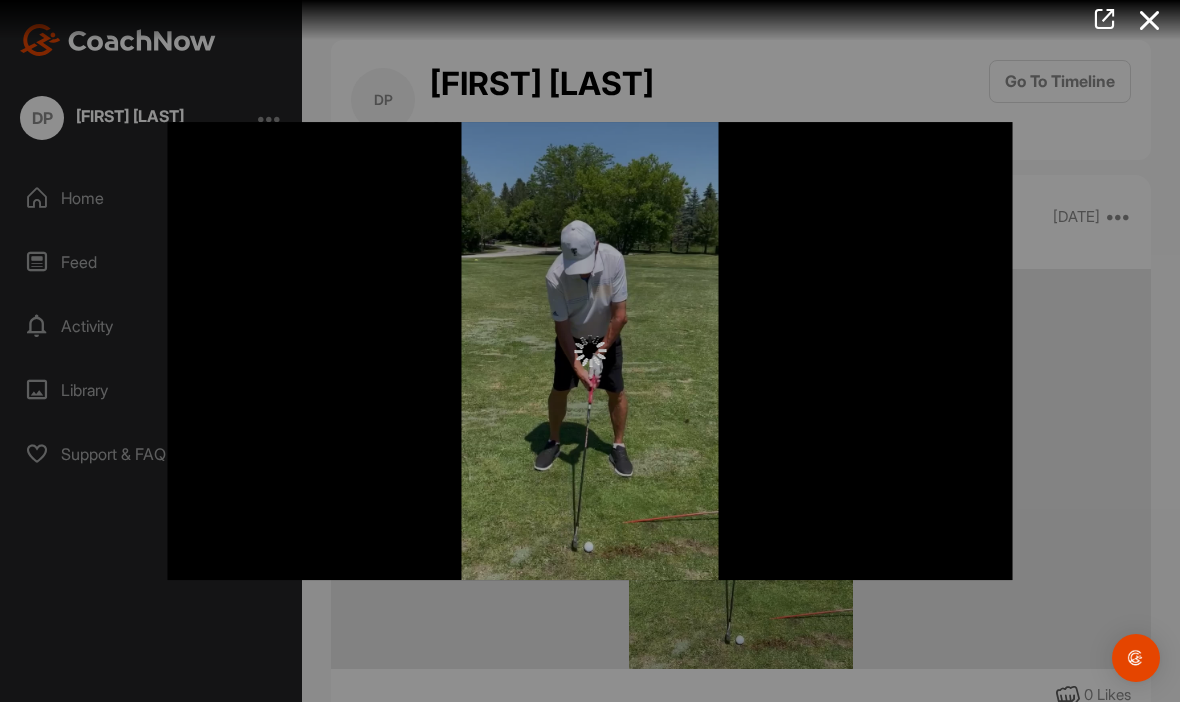 click at bounding box center (590, 351) 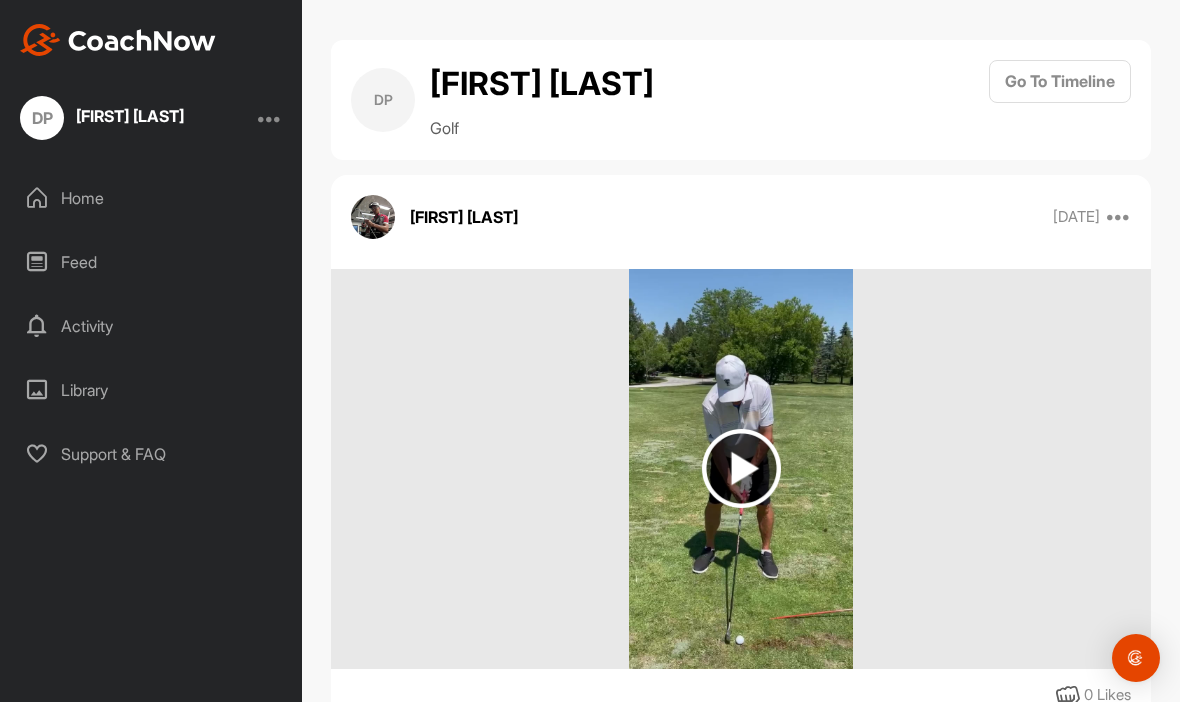 click on "Go To Timeline" at bounding box center [1060, 81] 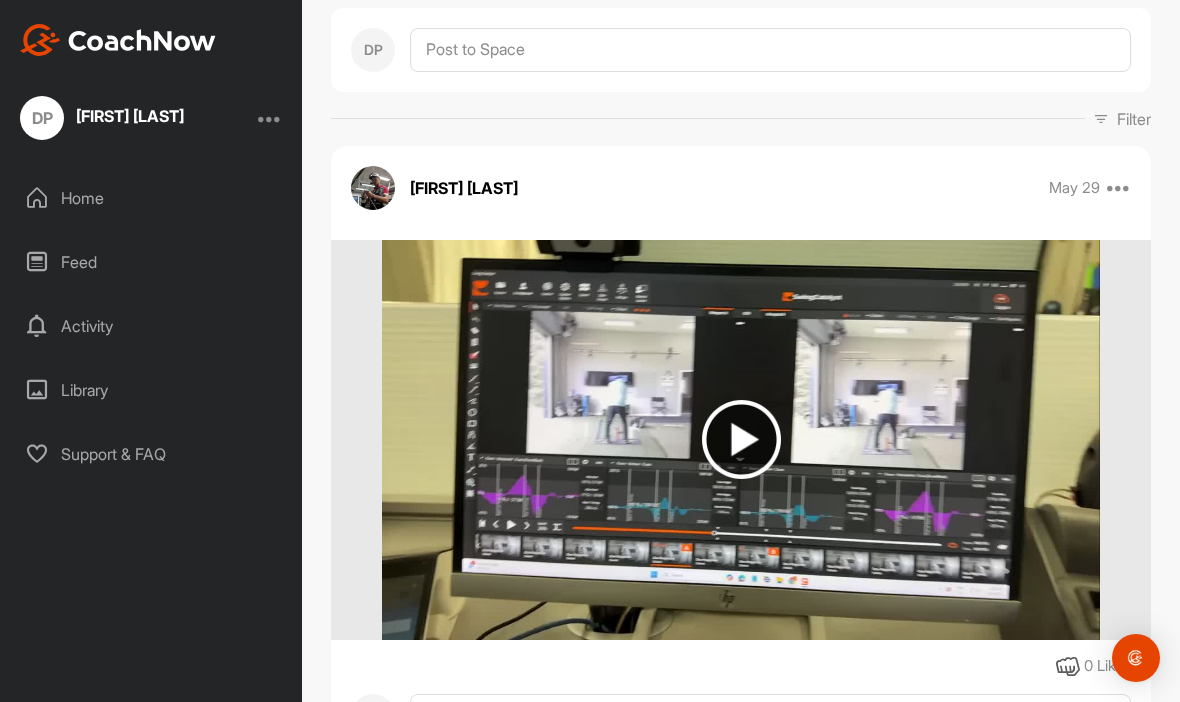 scroll, scrollTop: 251, scrollLeft: 0, axis: vertical 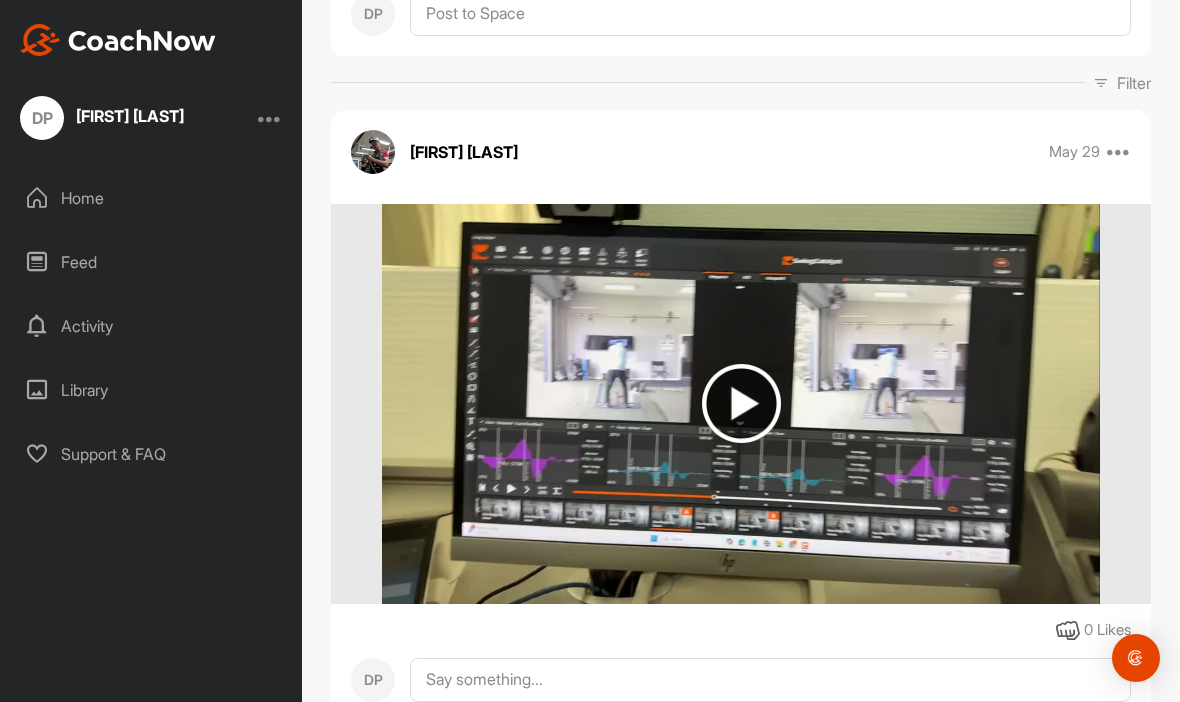 click at bounding box center (741, 403) 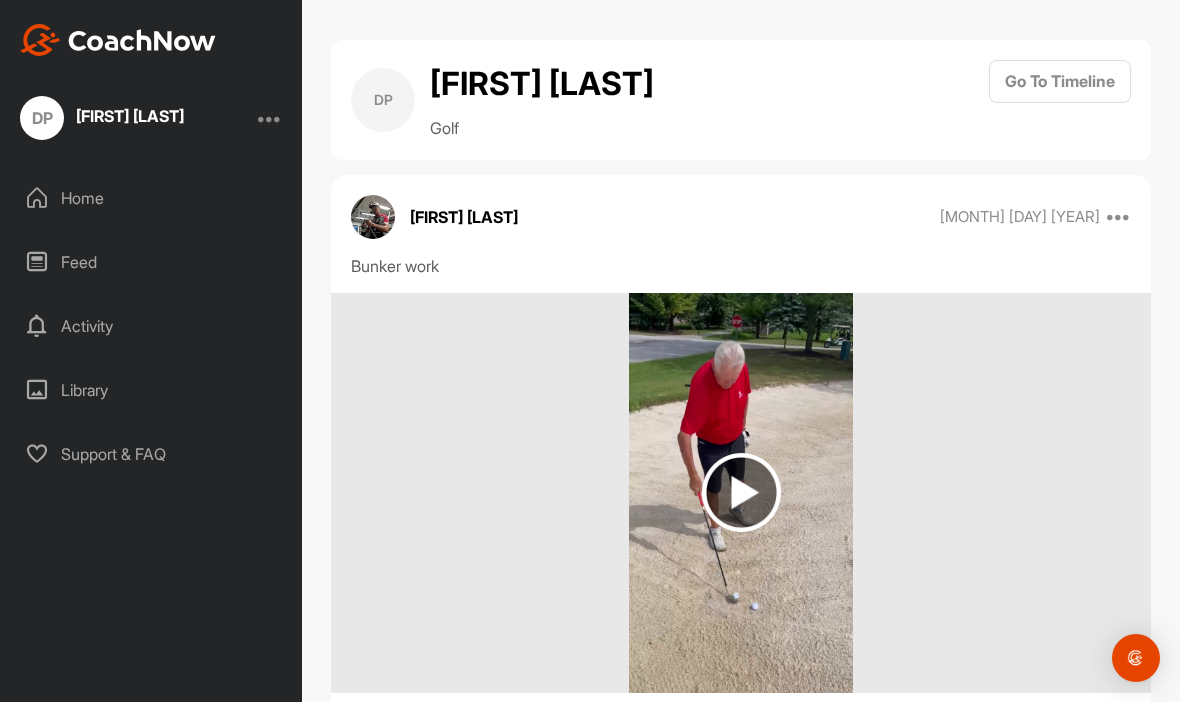 scroll, scrollTop: 0, scrollLeft: 0, axis: both 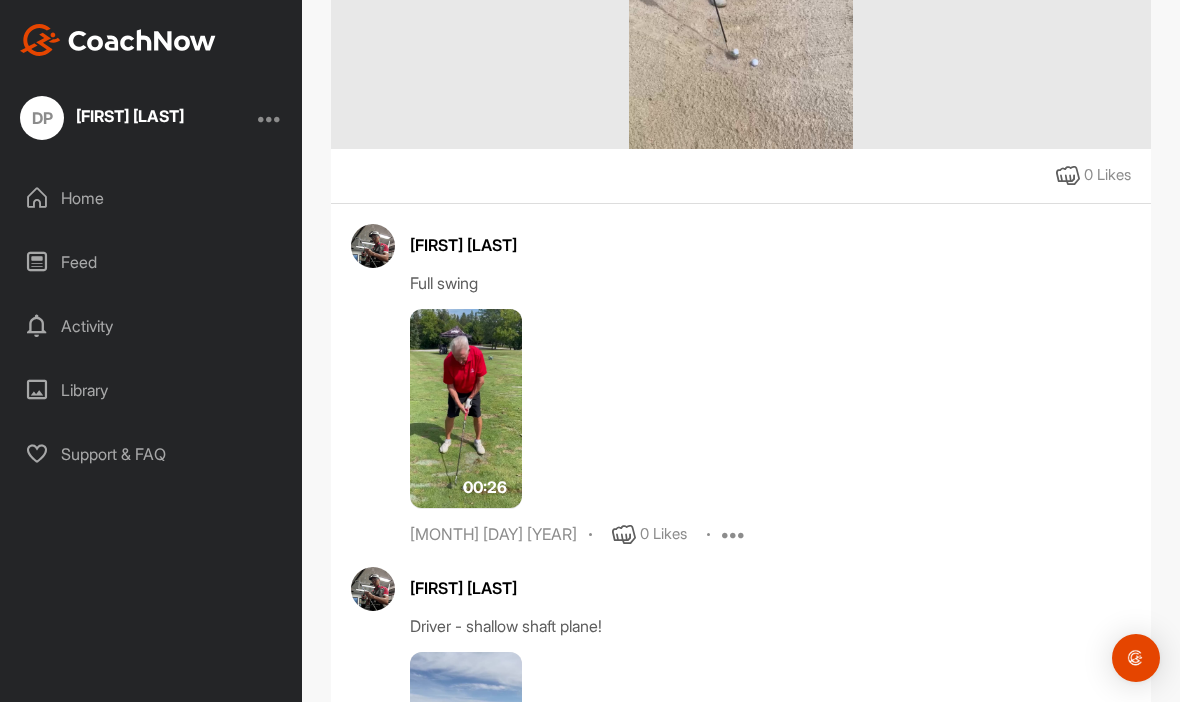 click at bounding box center (466, 409) 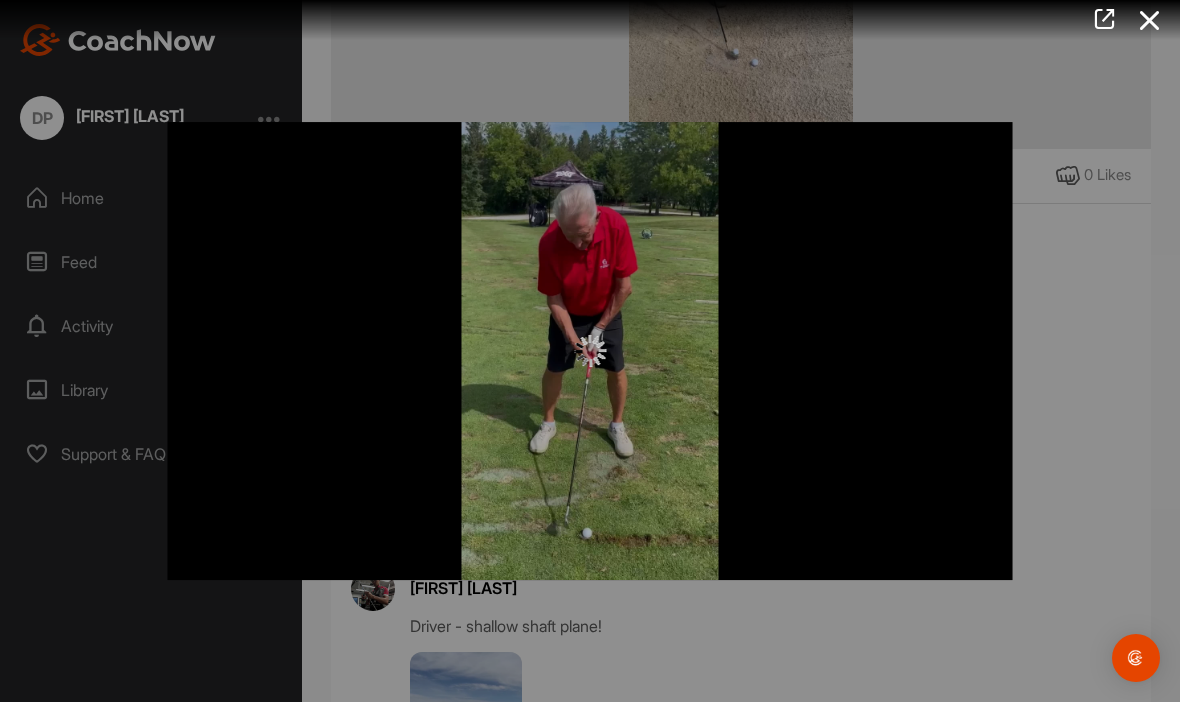 click at bounding box center [1104, 19] 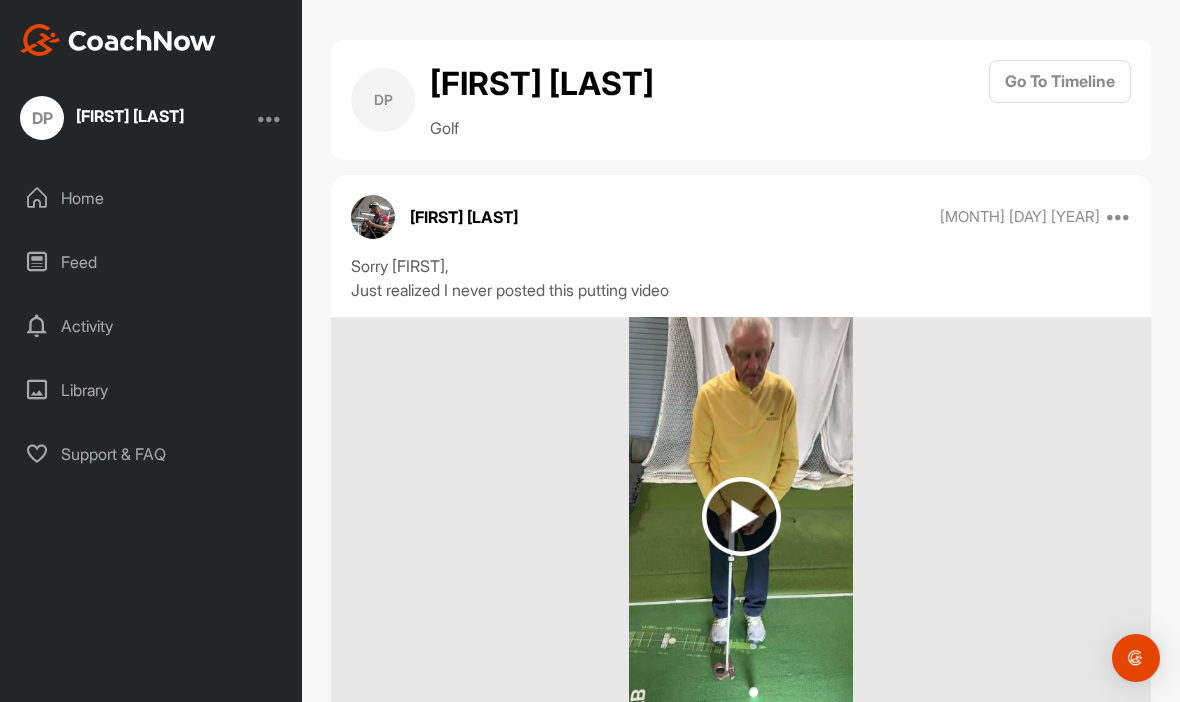 scroll, scrollTop: 0, scrollLeft: 0, axis: both 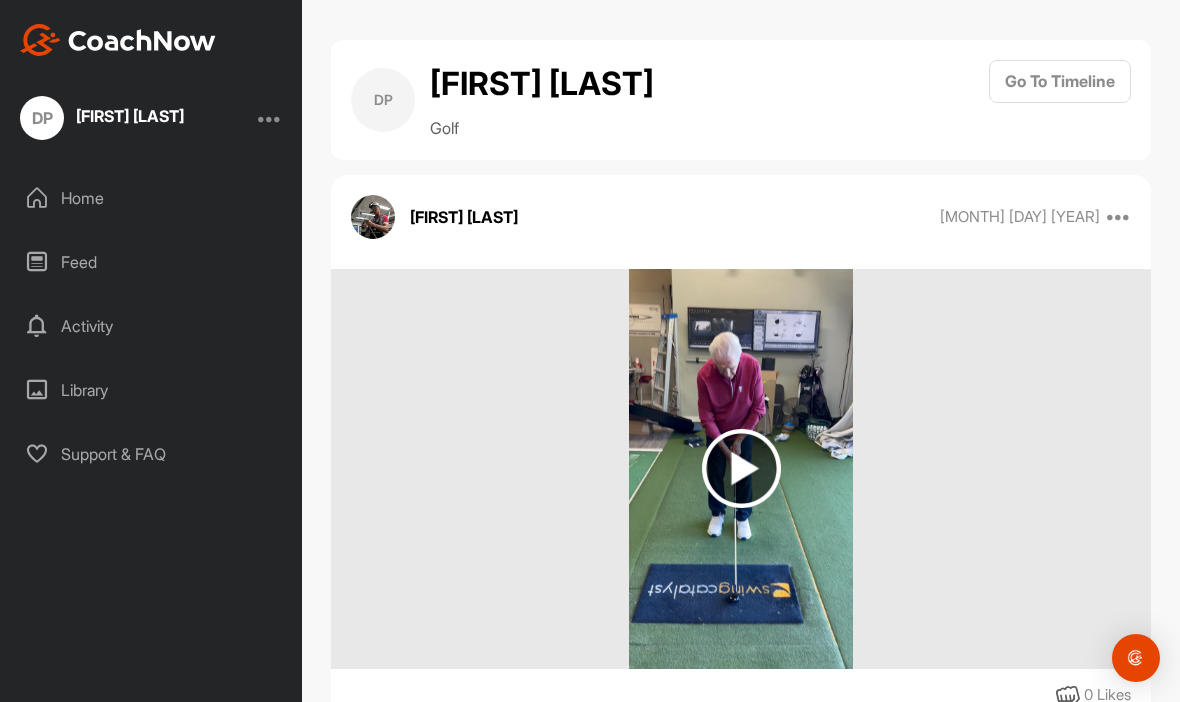 click at bounding box center [741, 468] 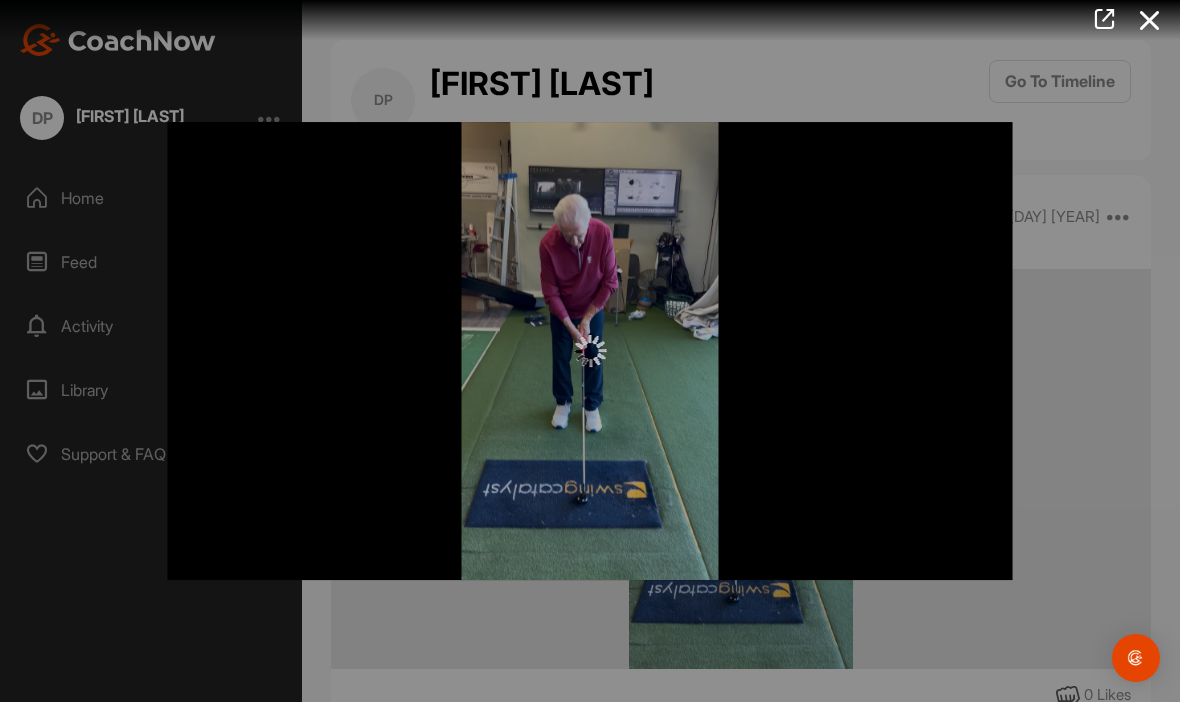 click at bounding box center [1104, 19] 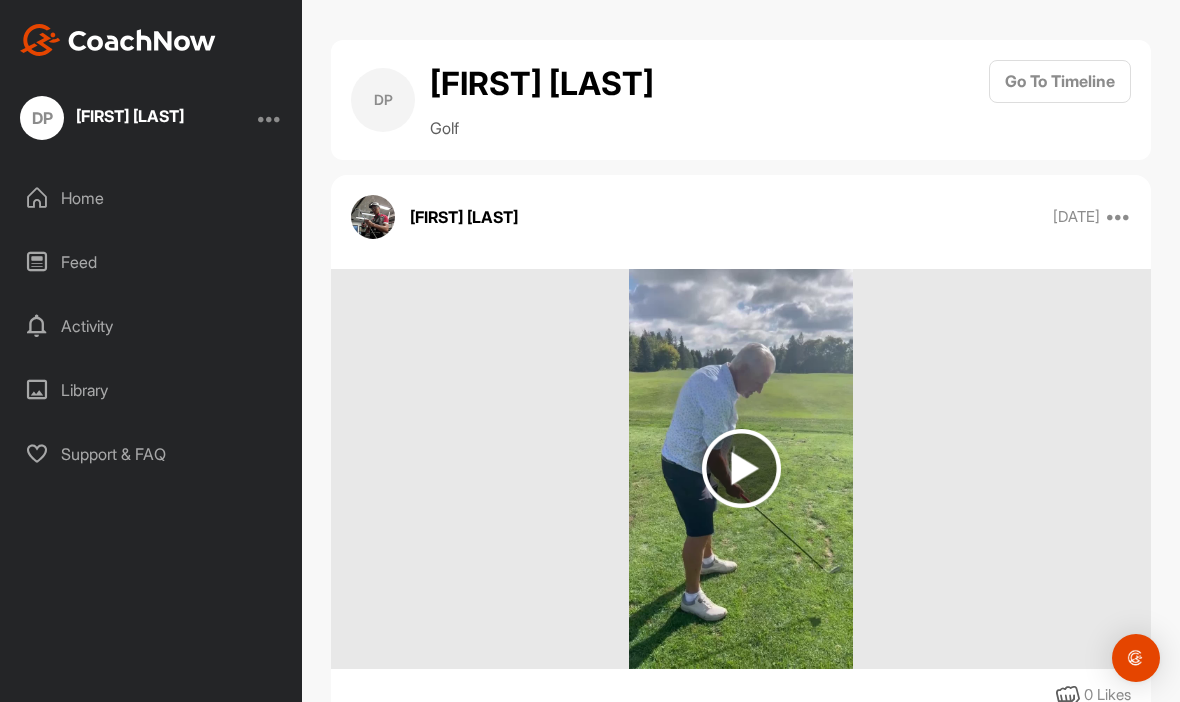scroll, scrollTop: 0, scrollLeft: 0, axis: both 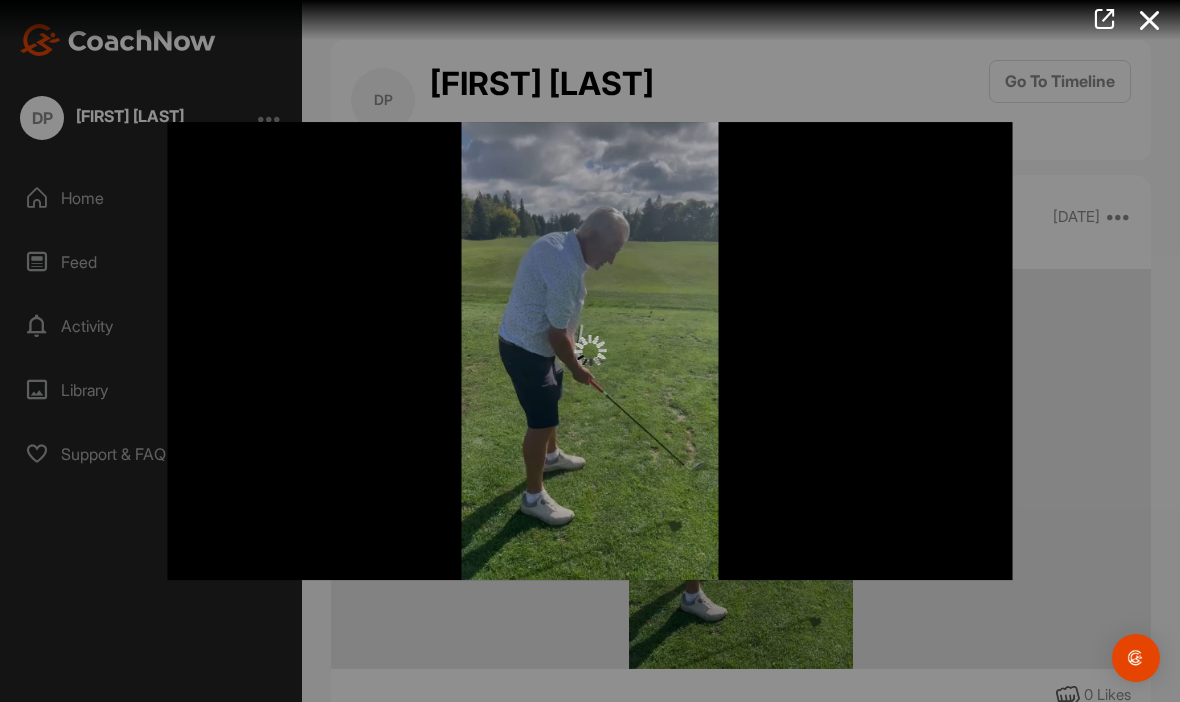 click at bounding box center [1104, 19] 